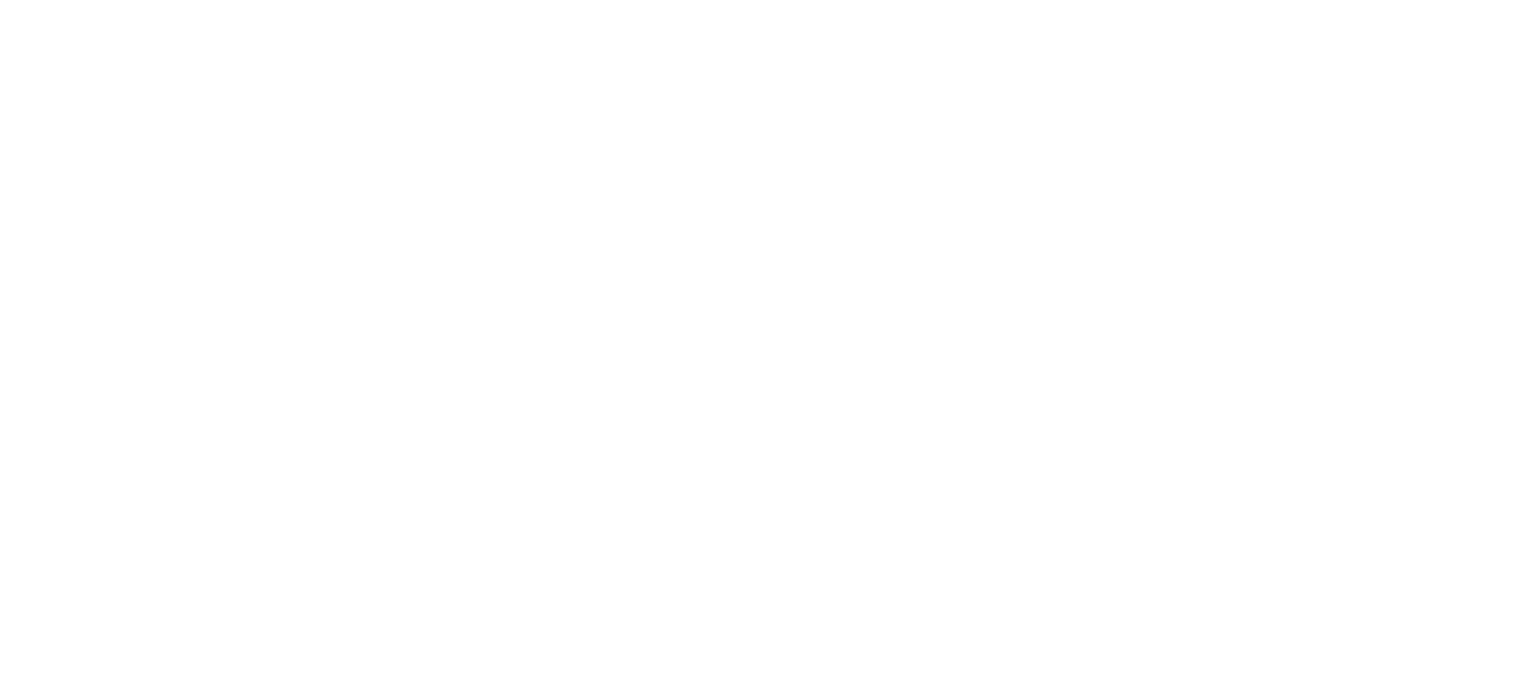 scroll, scrollTop: 0, scrollLeft: 0, axis: both 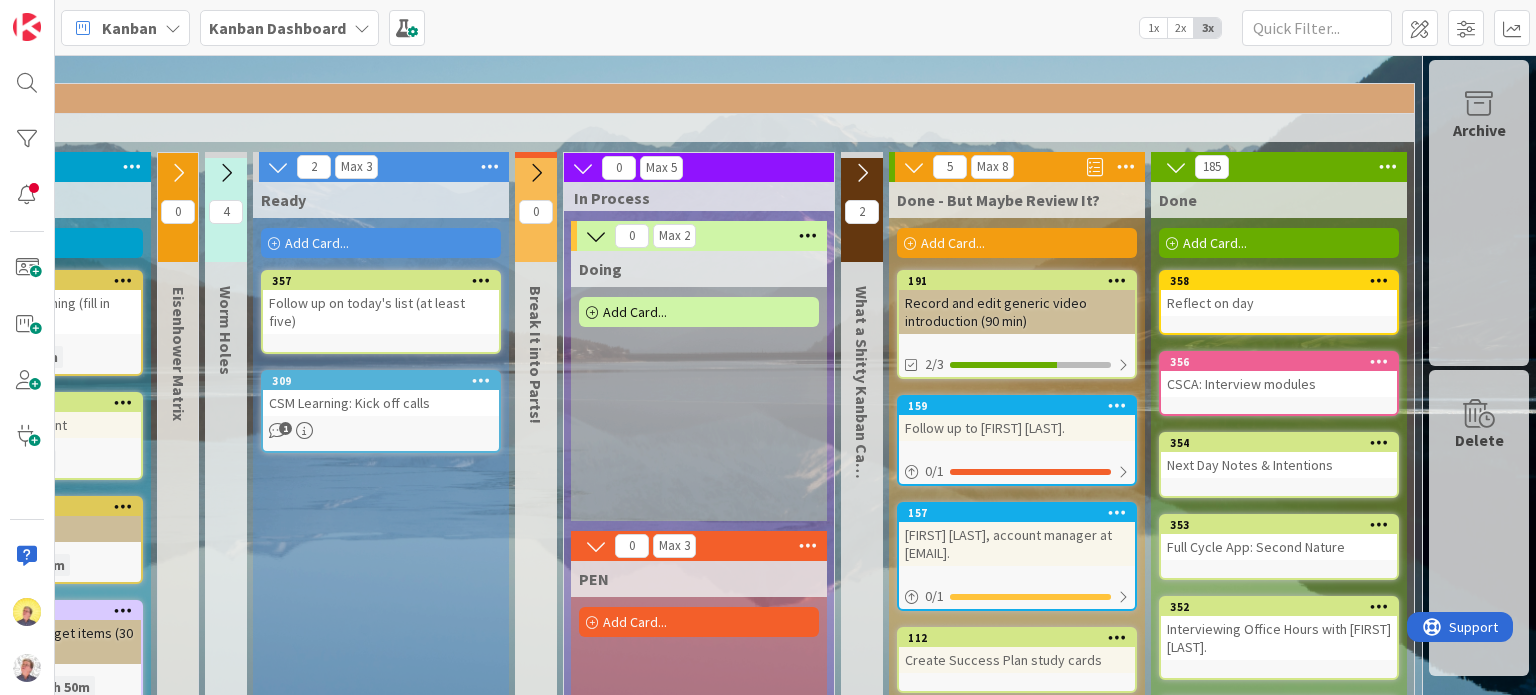 click at bounding box center [583, 168] 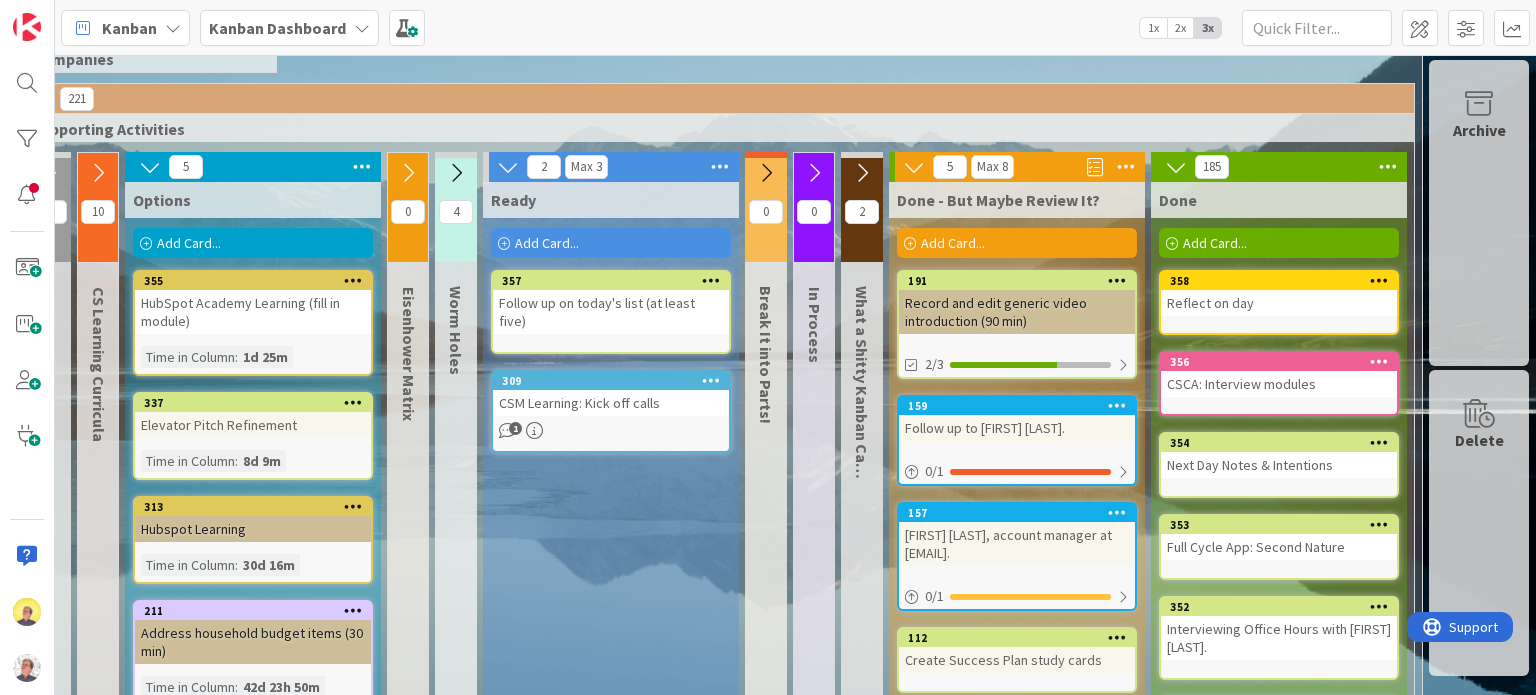 scroll, scrollTop: 116, scrollLeft: 64, axis: both 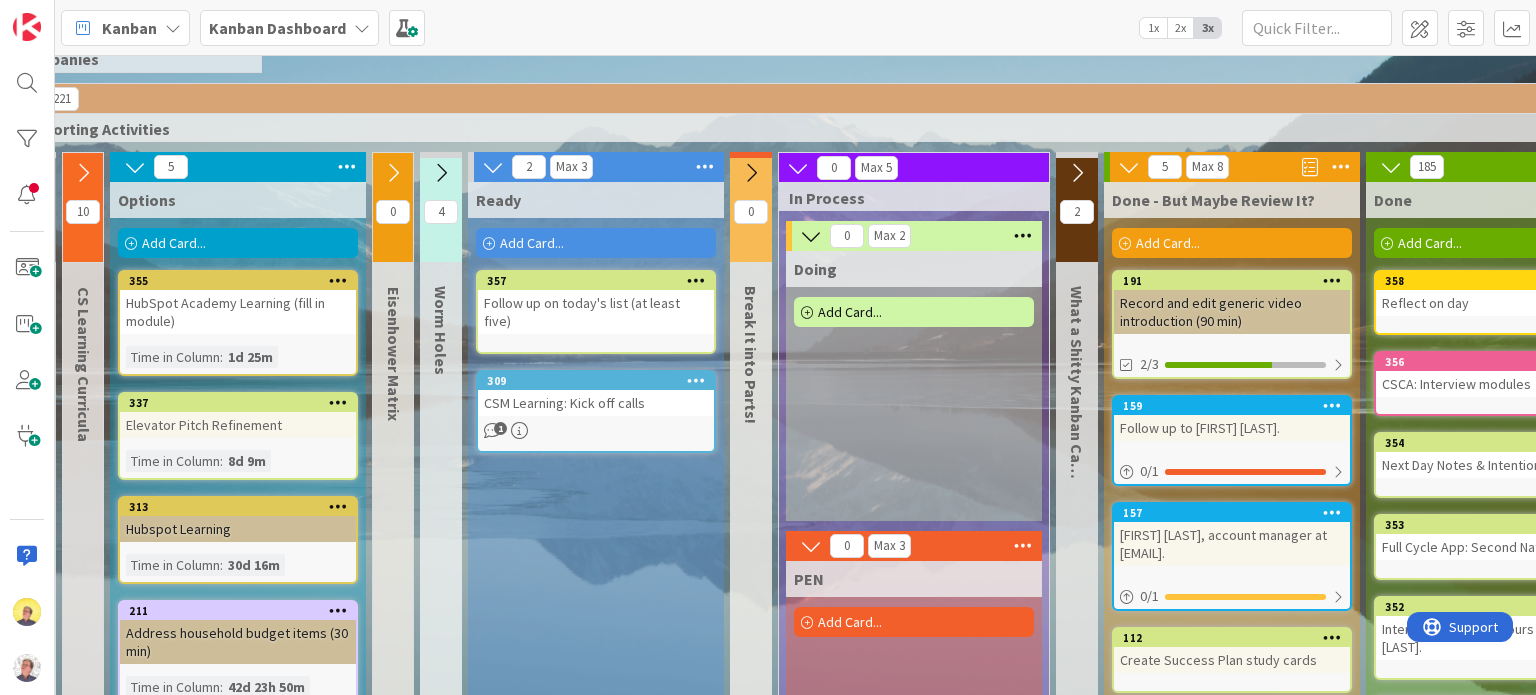 click on "Add Card..." at bounding box center [850, 312] 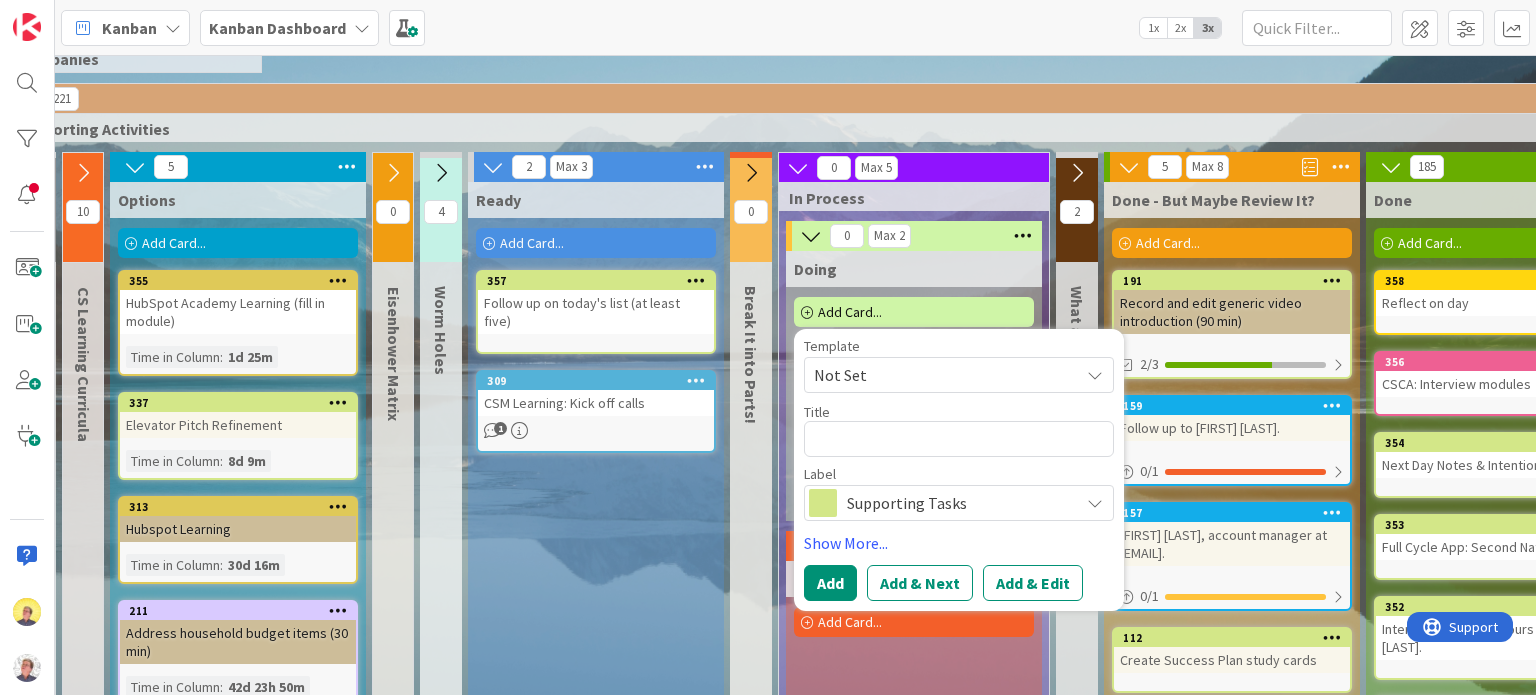 type on "x" 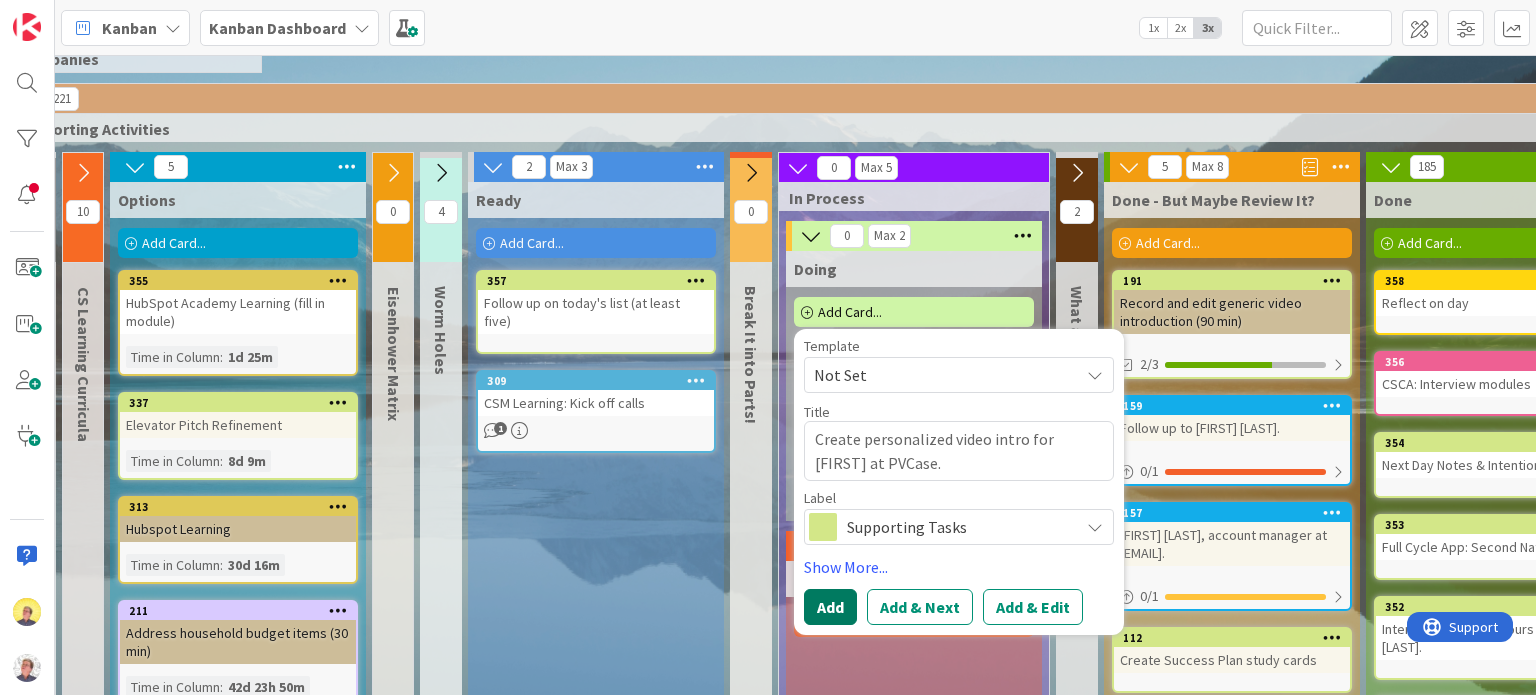 type on "Create personalized video intro for [FIRST] at PVCase." 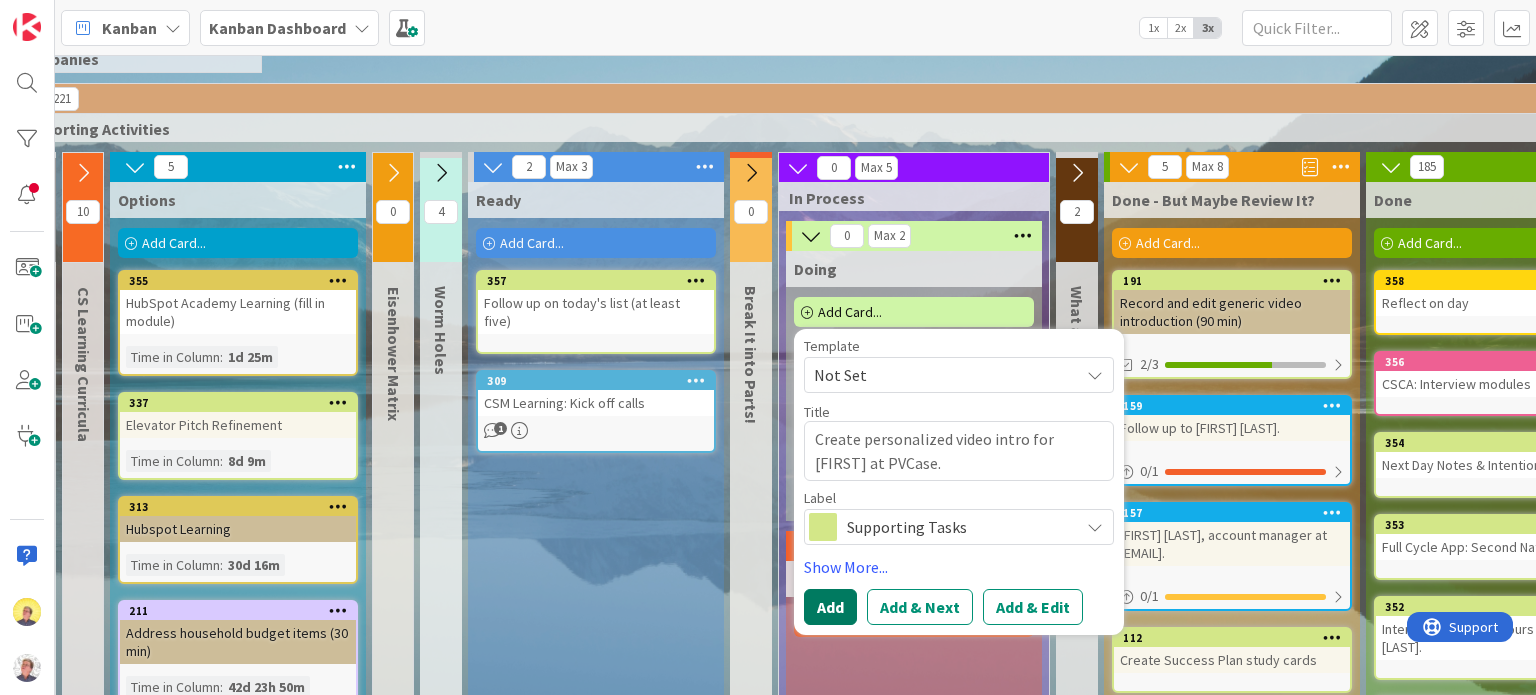 click on "Add" at bounding box center [830, 607] 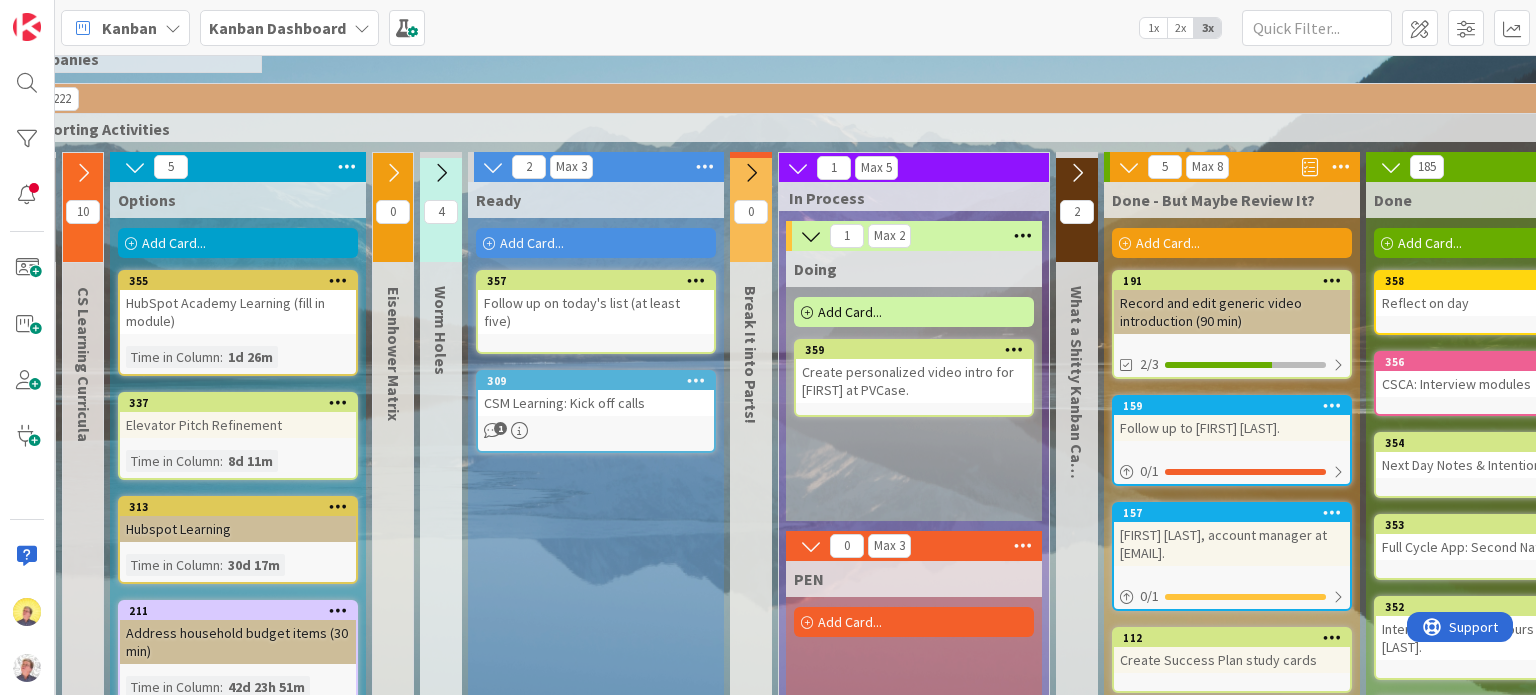 click on "Add Card..." at bounding box center (532, 243) 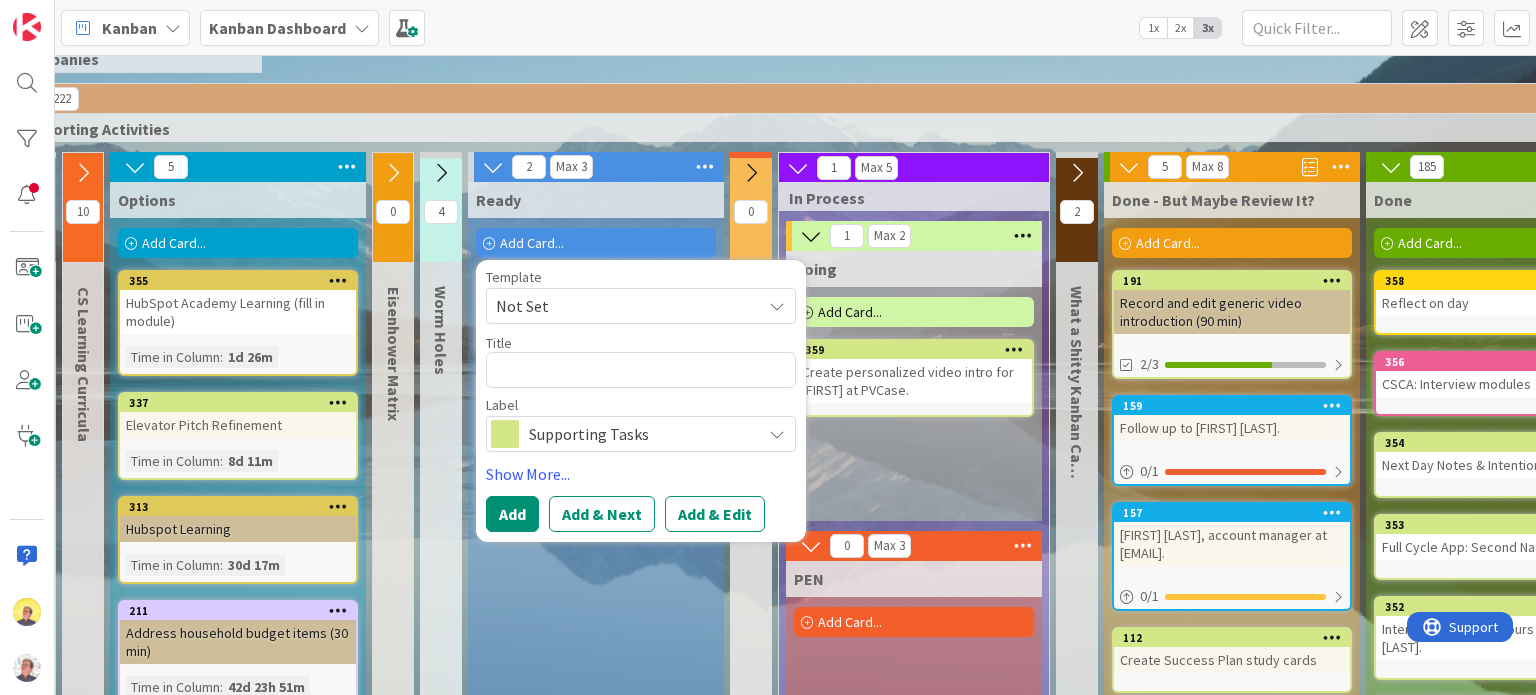 type on "x" 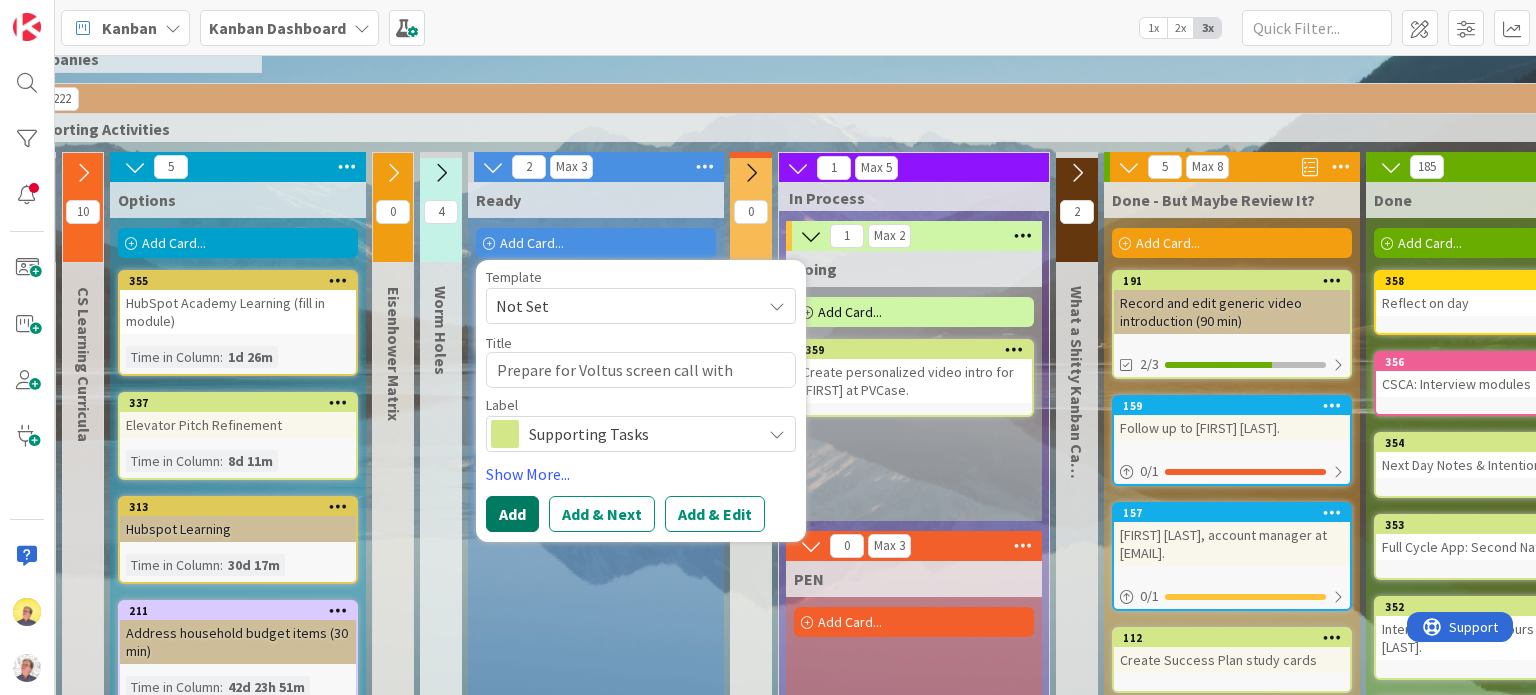 type on "Prepare for Voltus screen call with [FIRST]." 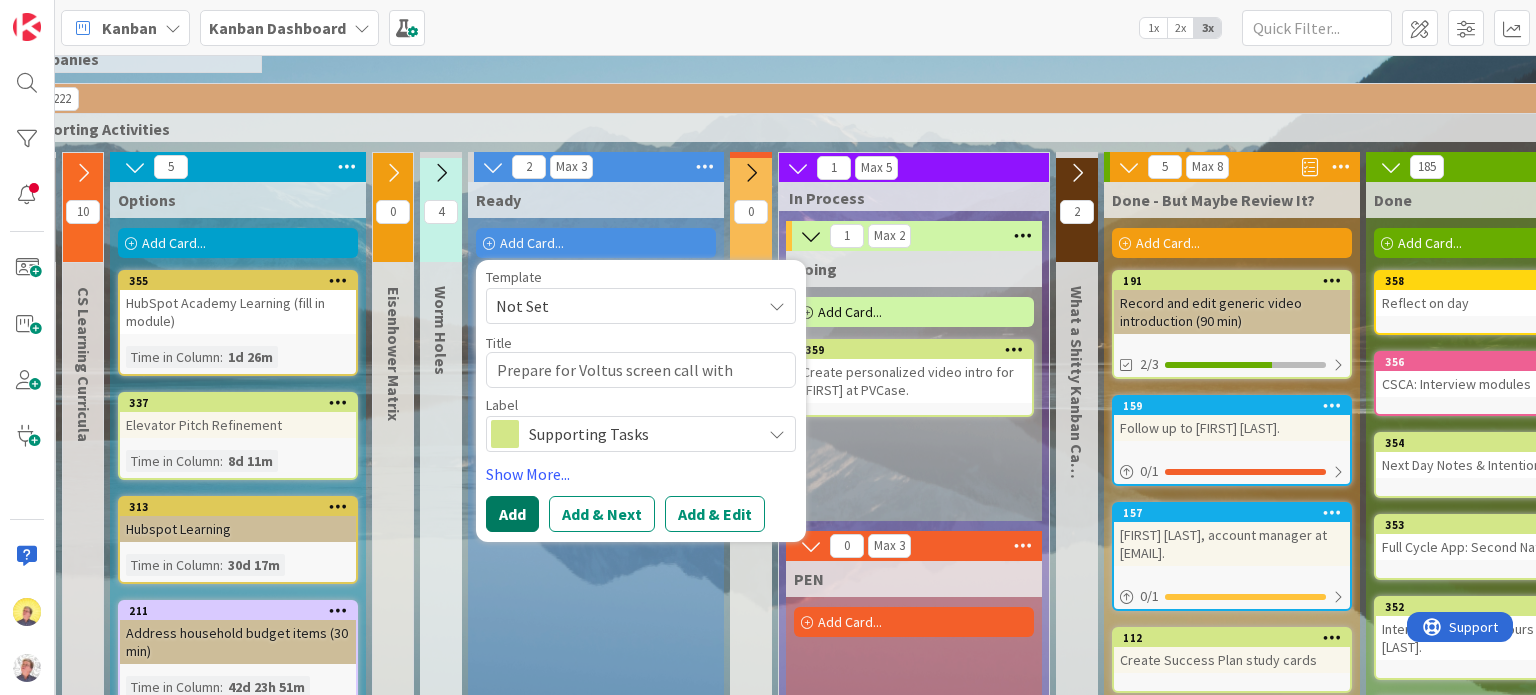 click on "Add" at bounding box center [512, 514] 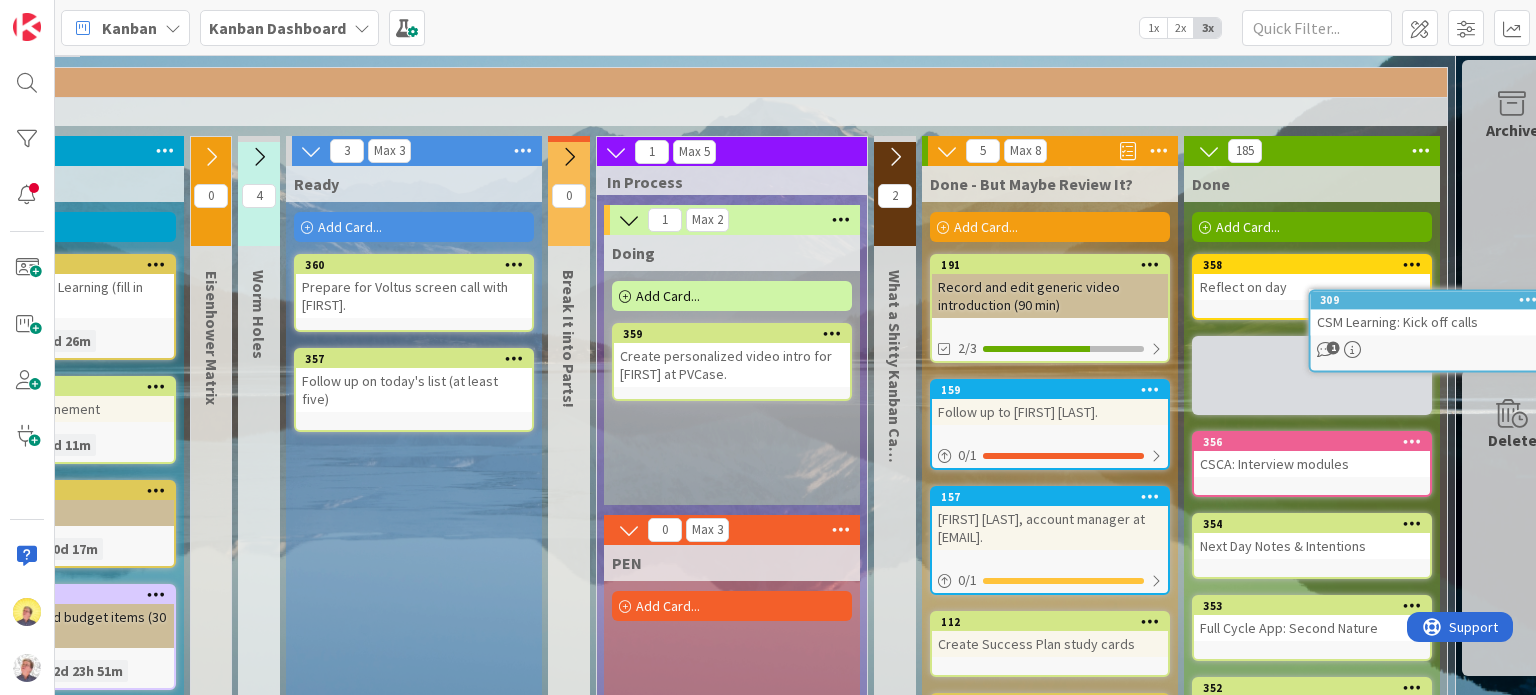 scroll, scrollTop: 132, scrollLeft: 292, axis: both 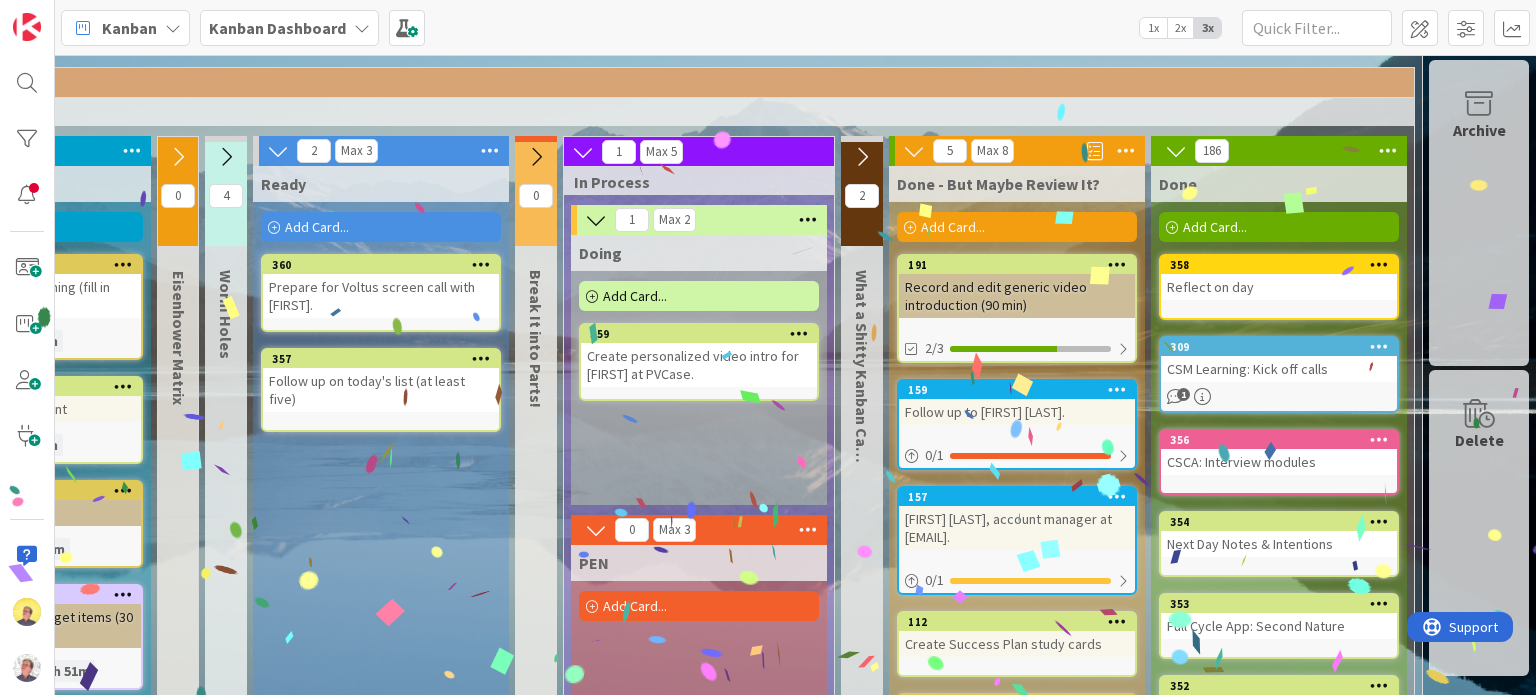 click on "Add Card..." at bounding box center [317, 227] 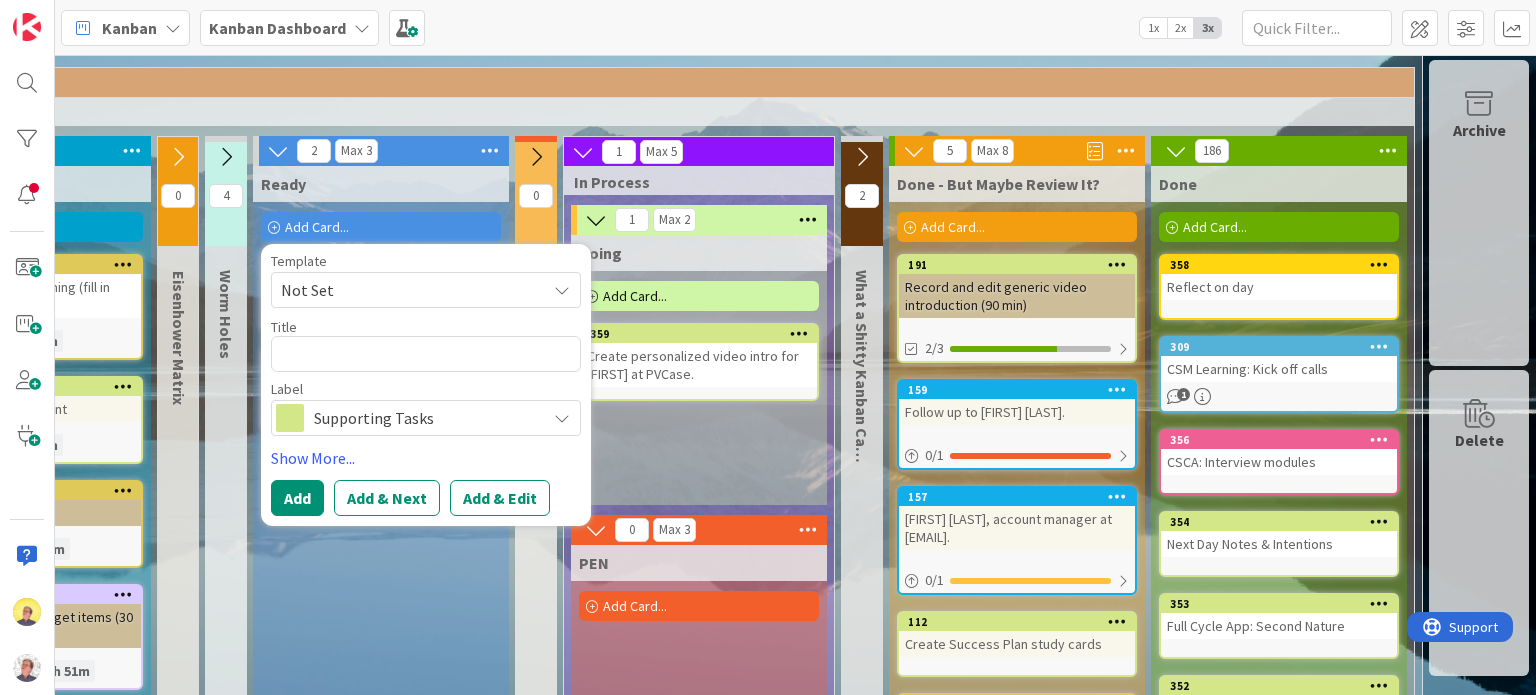 click on "Supporting Tasks" at bounding box center [425, 418] 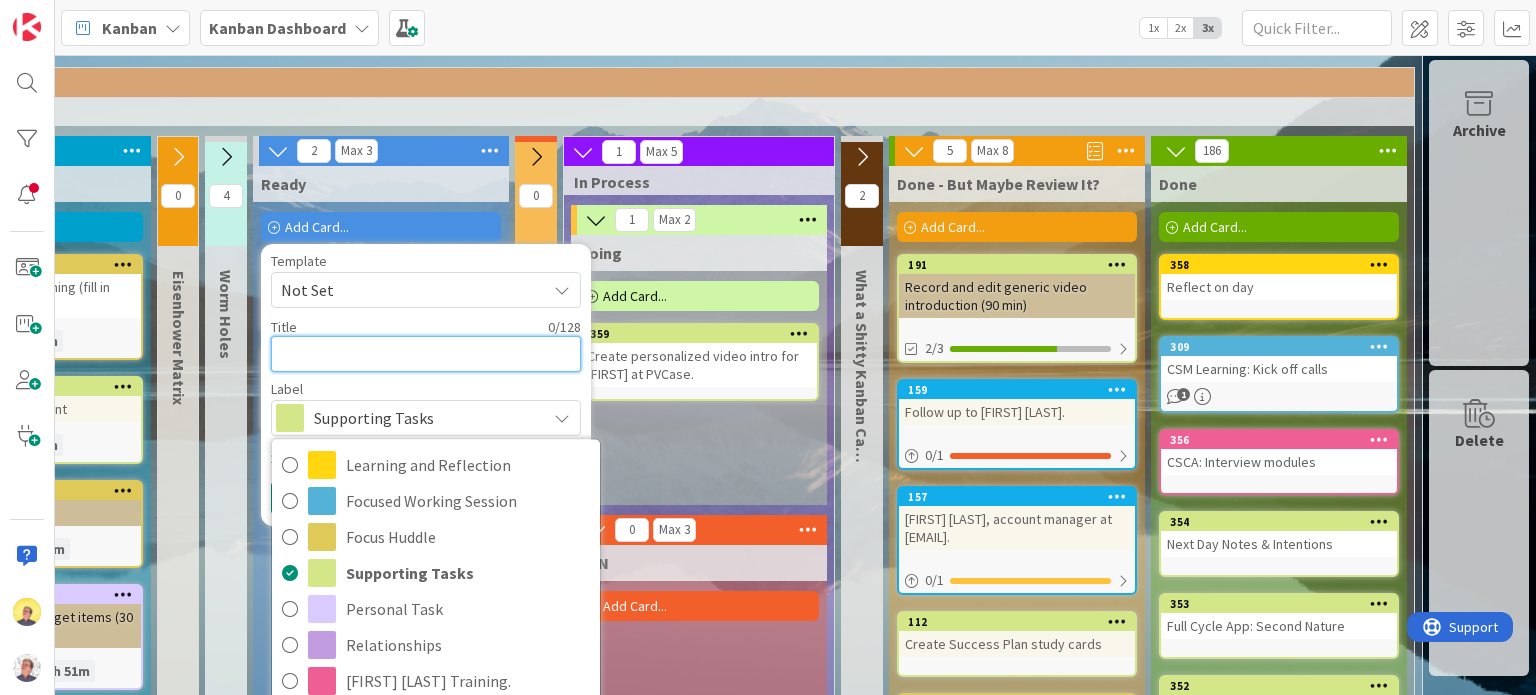 click at bounding box center (426, 354) 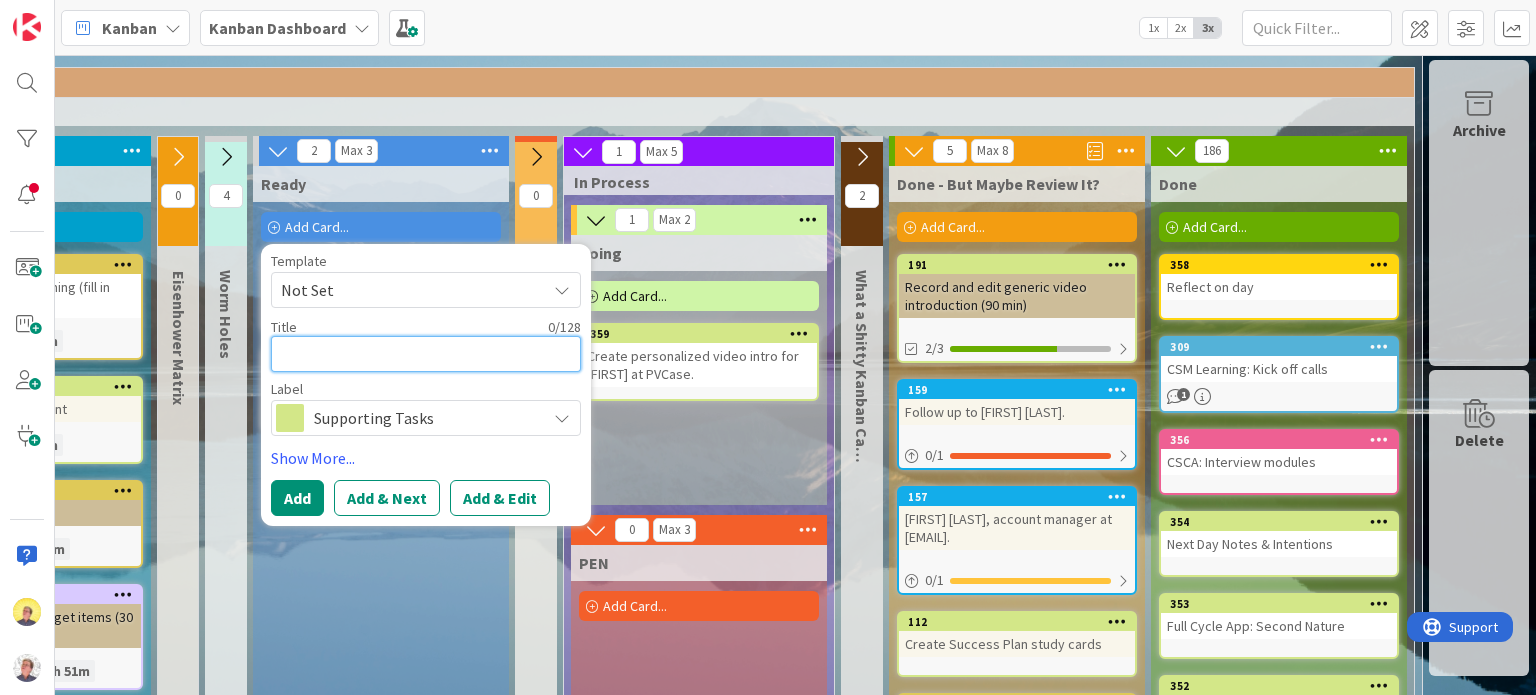 paste on "Work on Kick Off Call module" 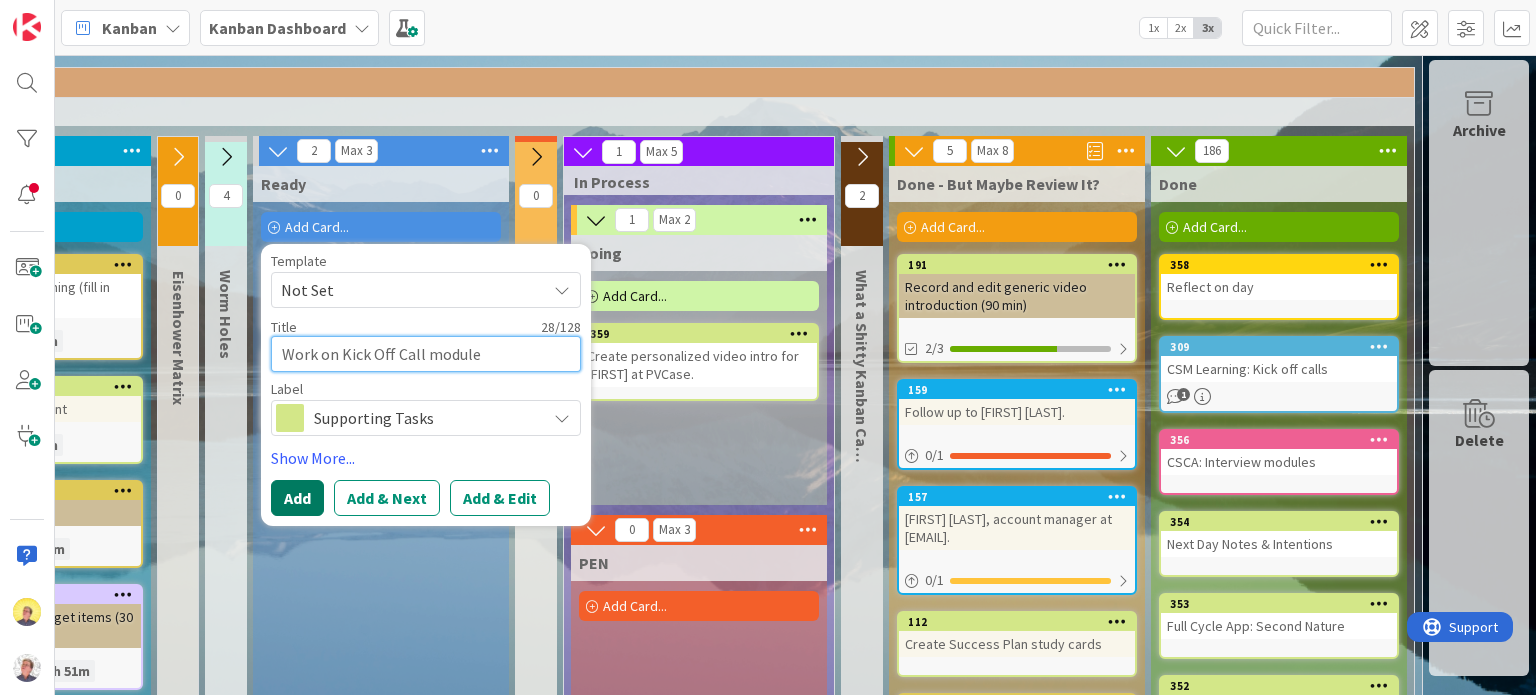 type on "Work on Kick Off Call module" 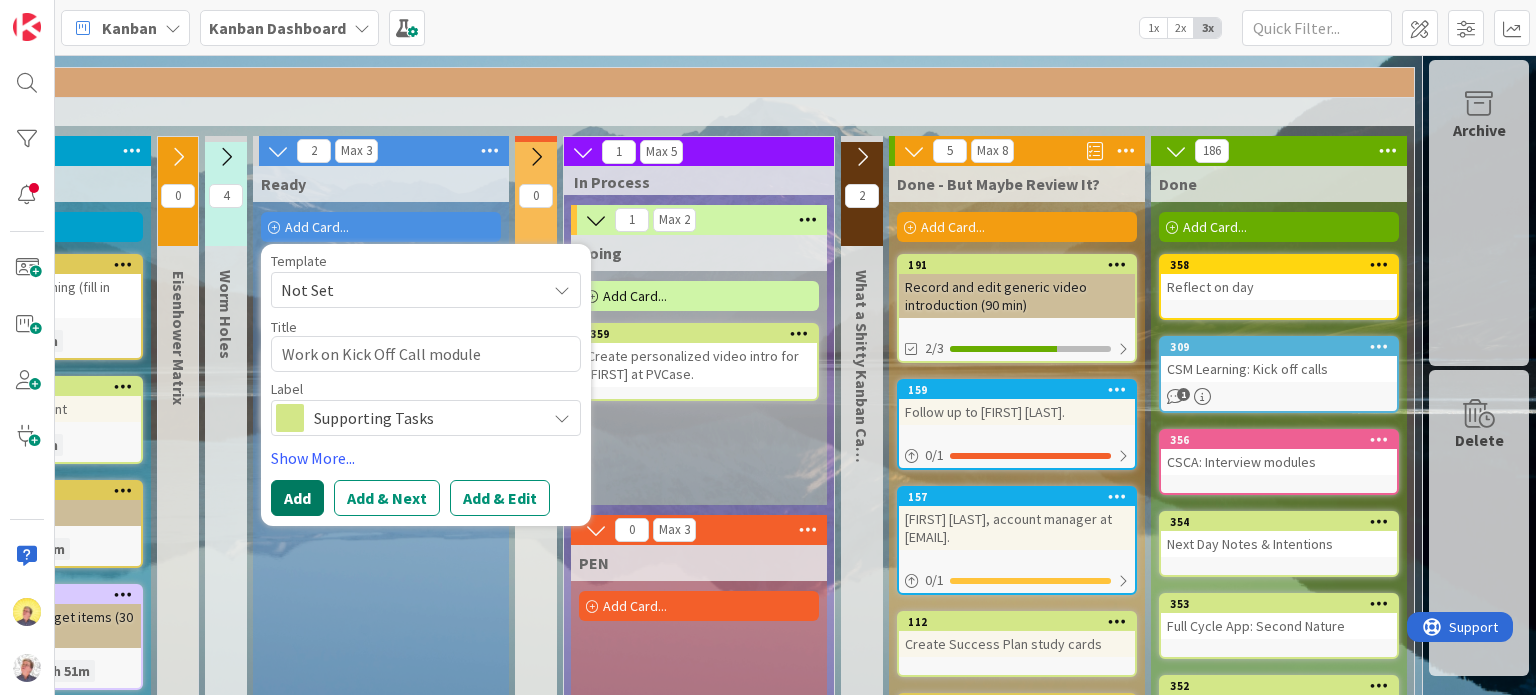 click on "Add" at bounding box center [297, 498] 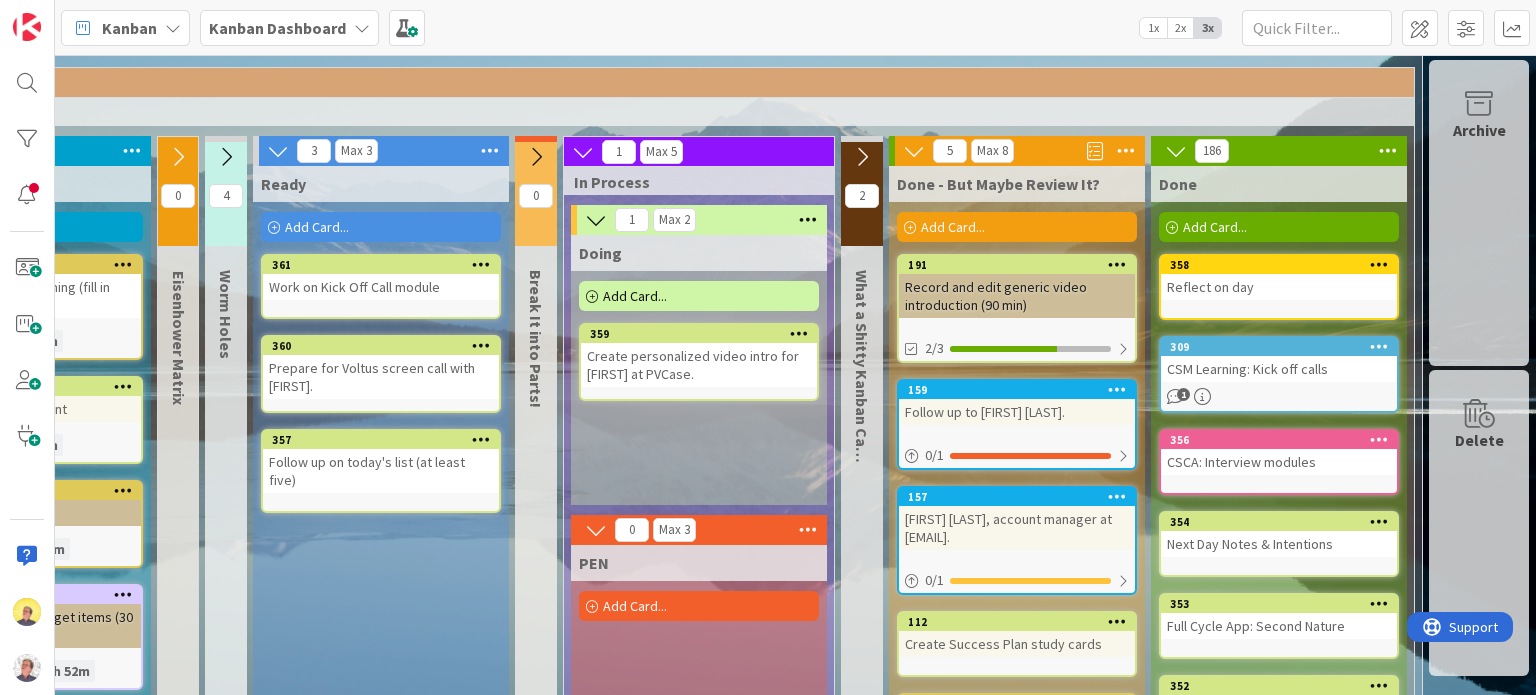 click on "Add Card... Template Not Set Title 0 / 128 Label Supporting Tasks Learning and Reflection Focused Working Session Focus Huddle Supporting Tasks Personal Task Relationships [FIRST] [LAST] Training Success Coach Aspireship Companies Full Time Job Contract Work Volunteer Board Member Hollins Alert Platform Shift Edit Labels... Show More... Add Add & Next Add & Edit 361 Work on Kick Off Call module 360 Prepare for Voltus screen call with [FIRST] 357 Follow up on today's list (at least five)." at bounding box center (381, 667) 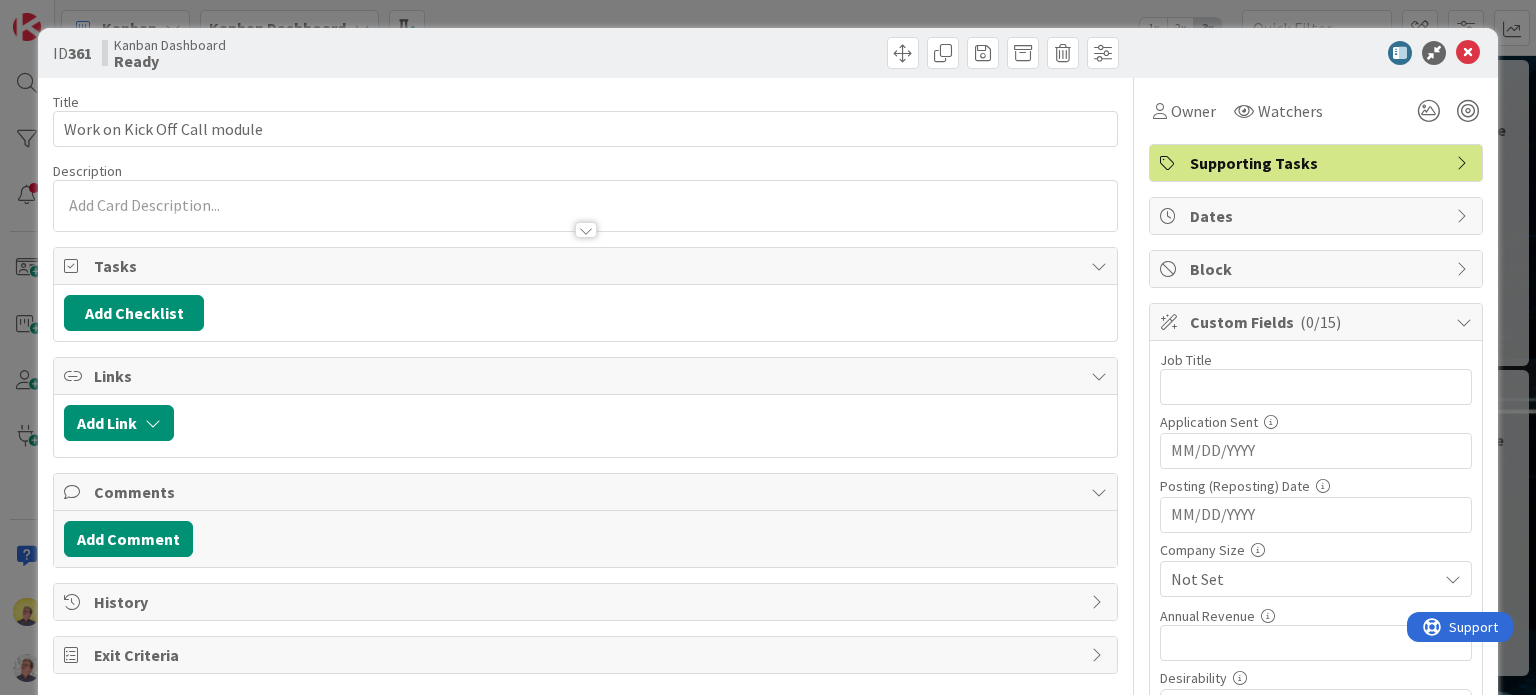 scroll, scrollTop: 0, scrollLeft: 0, axis: both 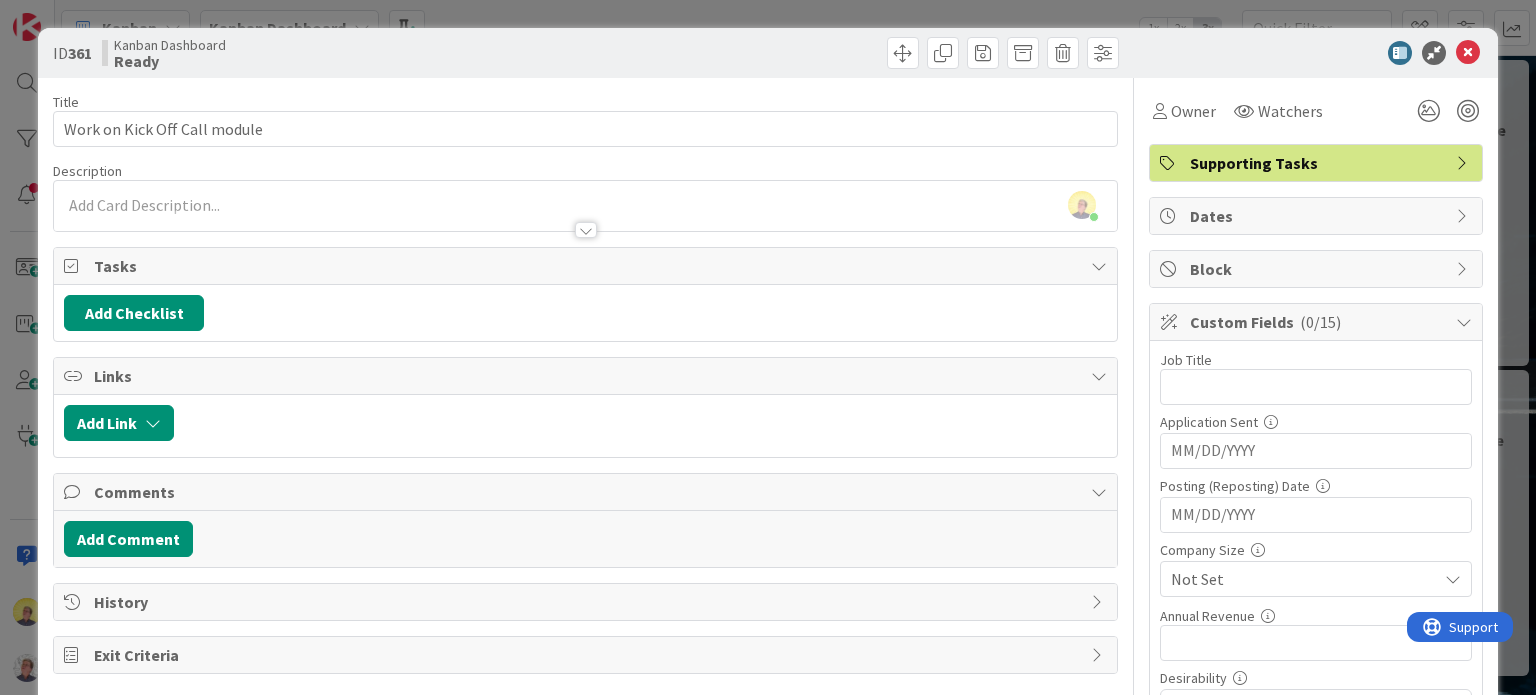 click on "Supporting Tasks" at bounding box center [1318, 163] 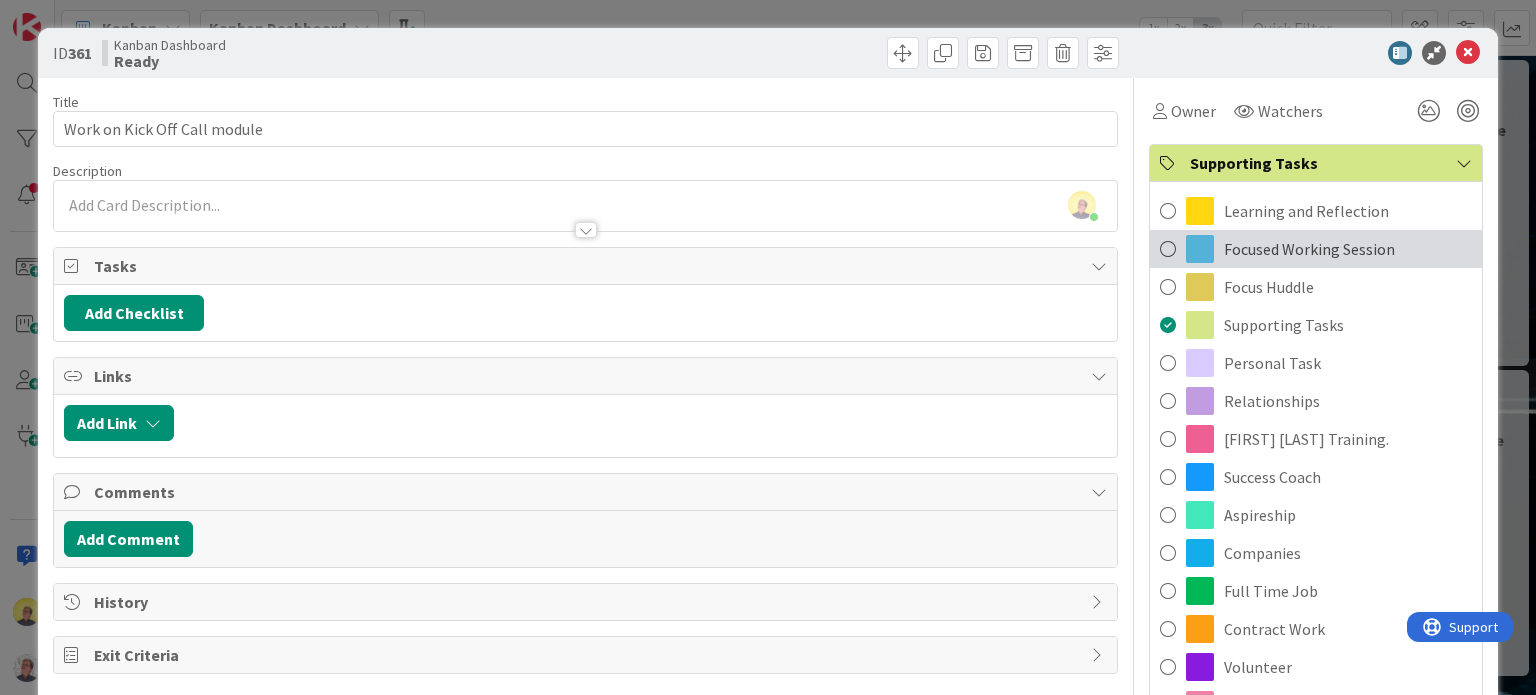 click on "Focused Working Session" at bounding box center (1316, 249) 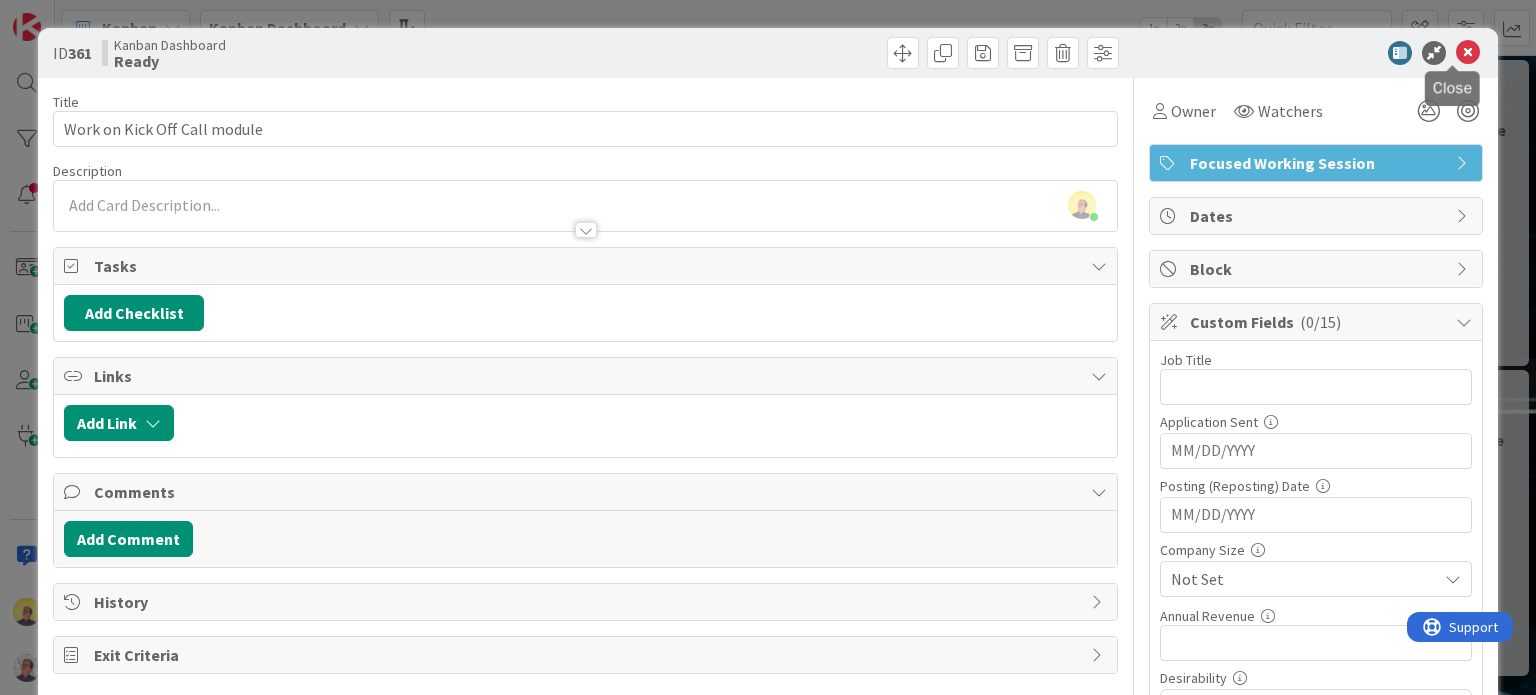 click at bounding box center (1468, 53) 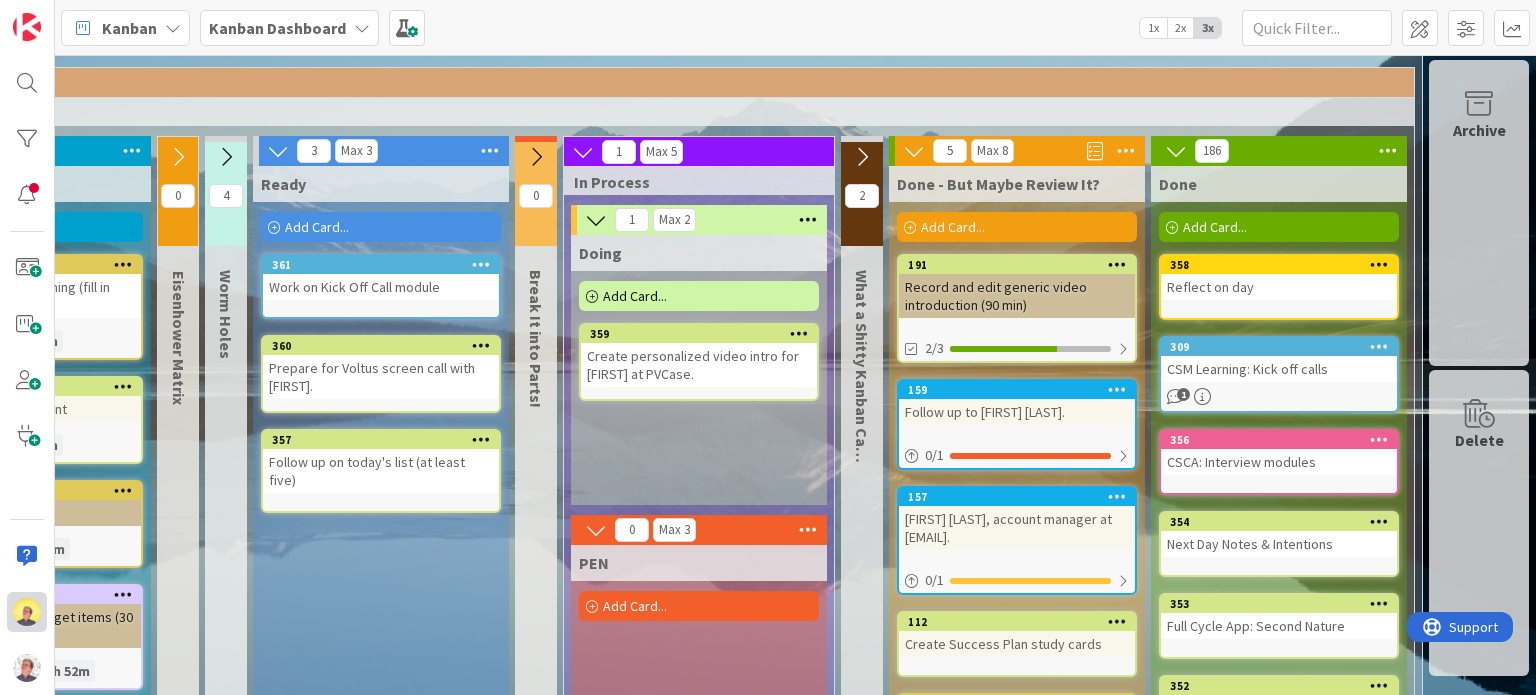 scroll, scrollTop: 0, scrollLeft: 0, axis: both 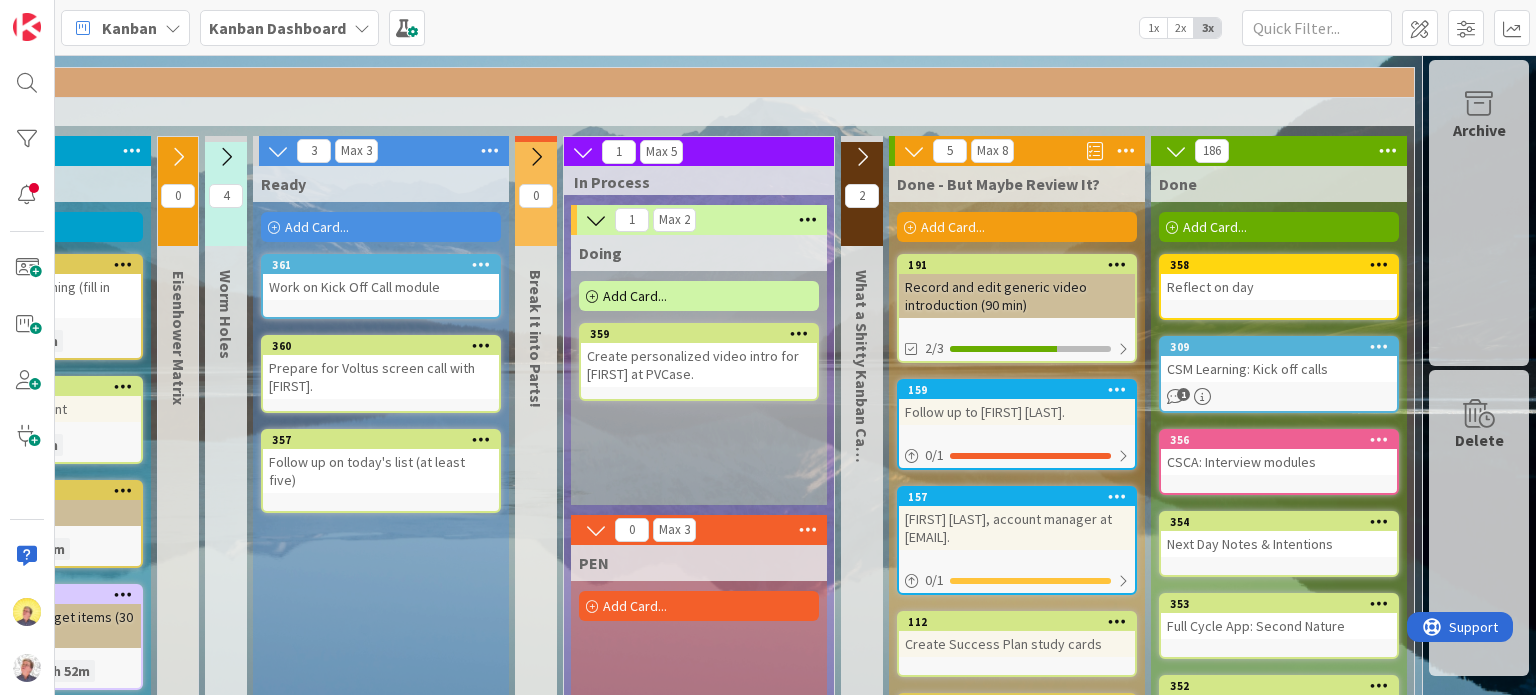 click on "Add Card..." at bounding box center (317, 227) 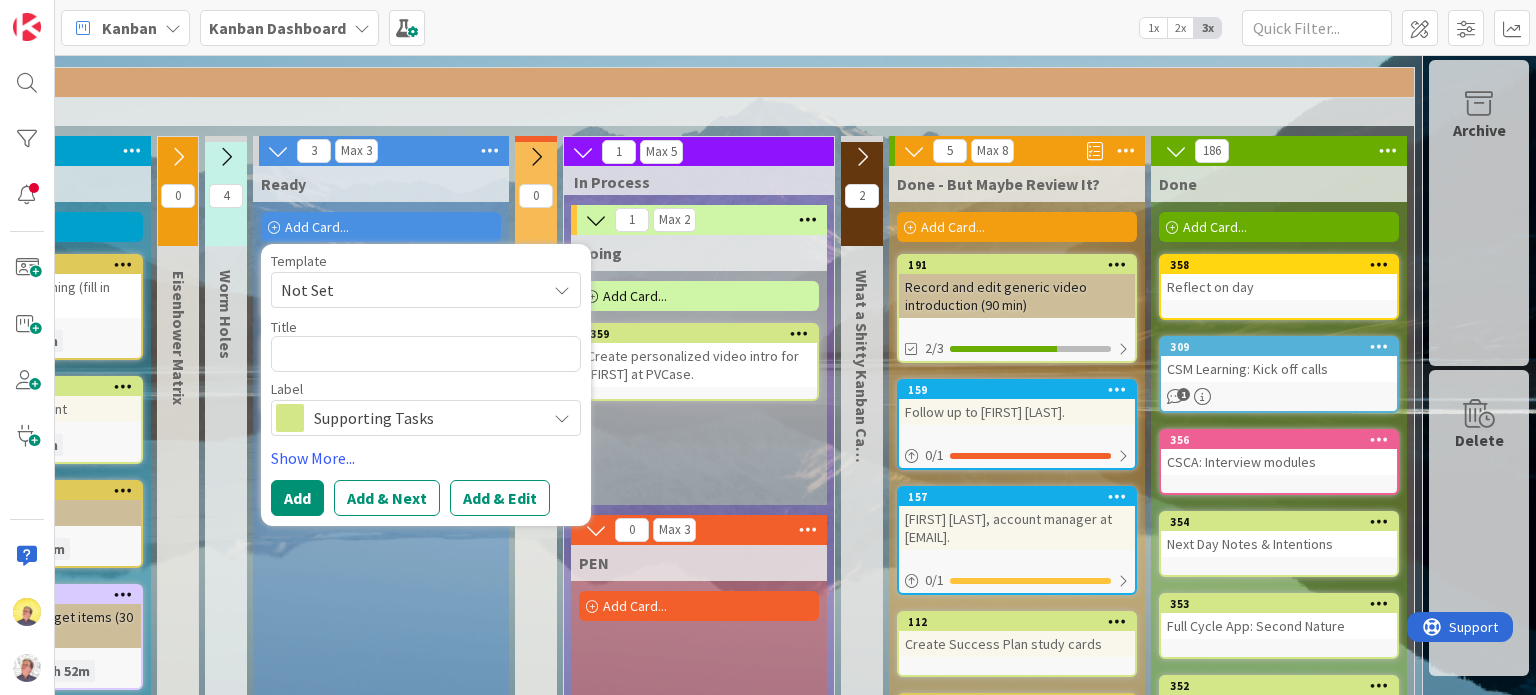 click on "Supporting Tasks" at bounding box center [426, 418] 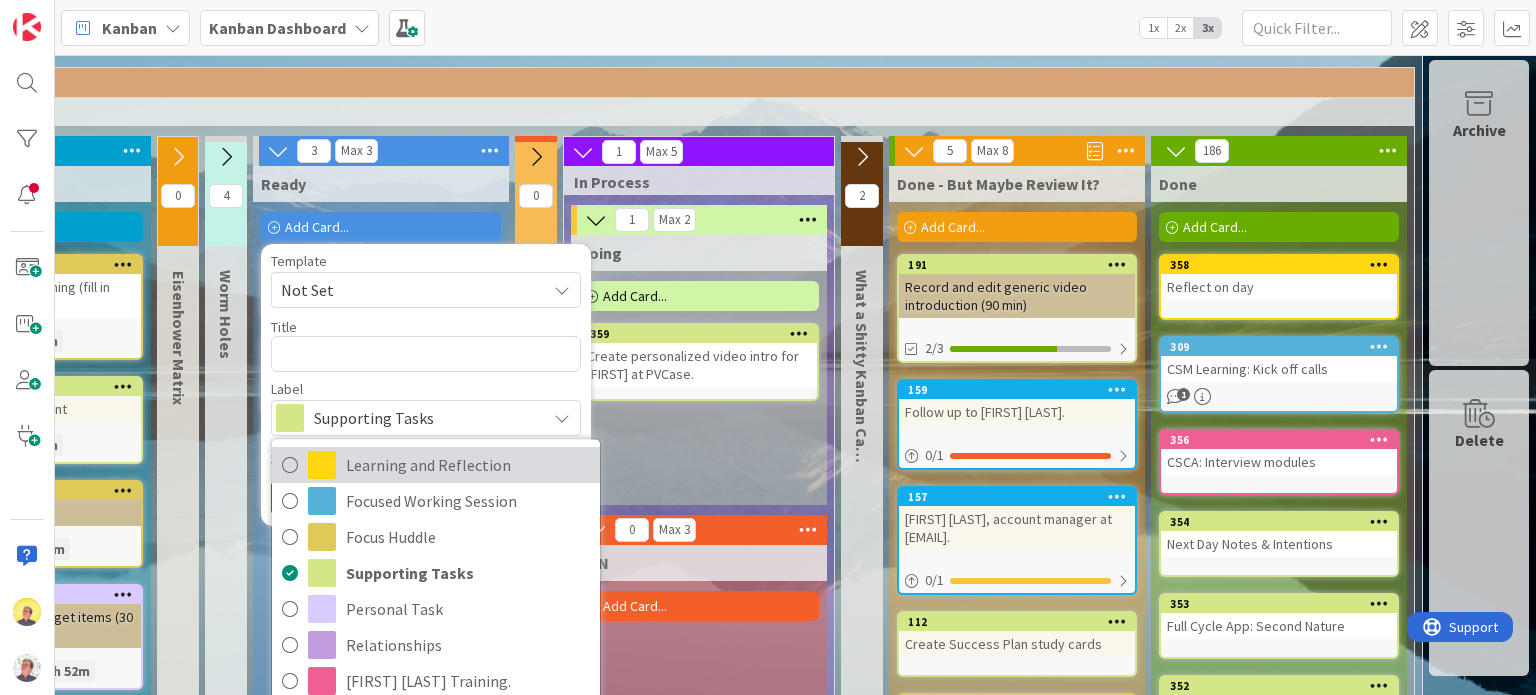 click on "Learning and Reflection" at bounding box center (436, 465) 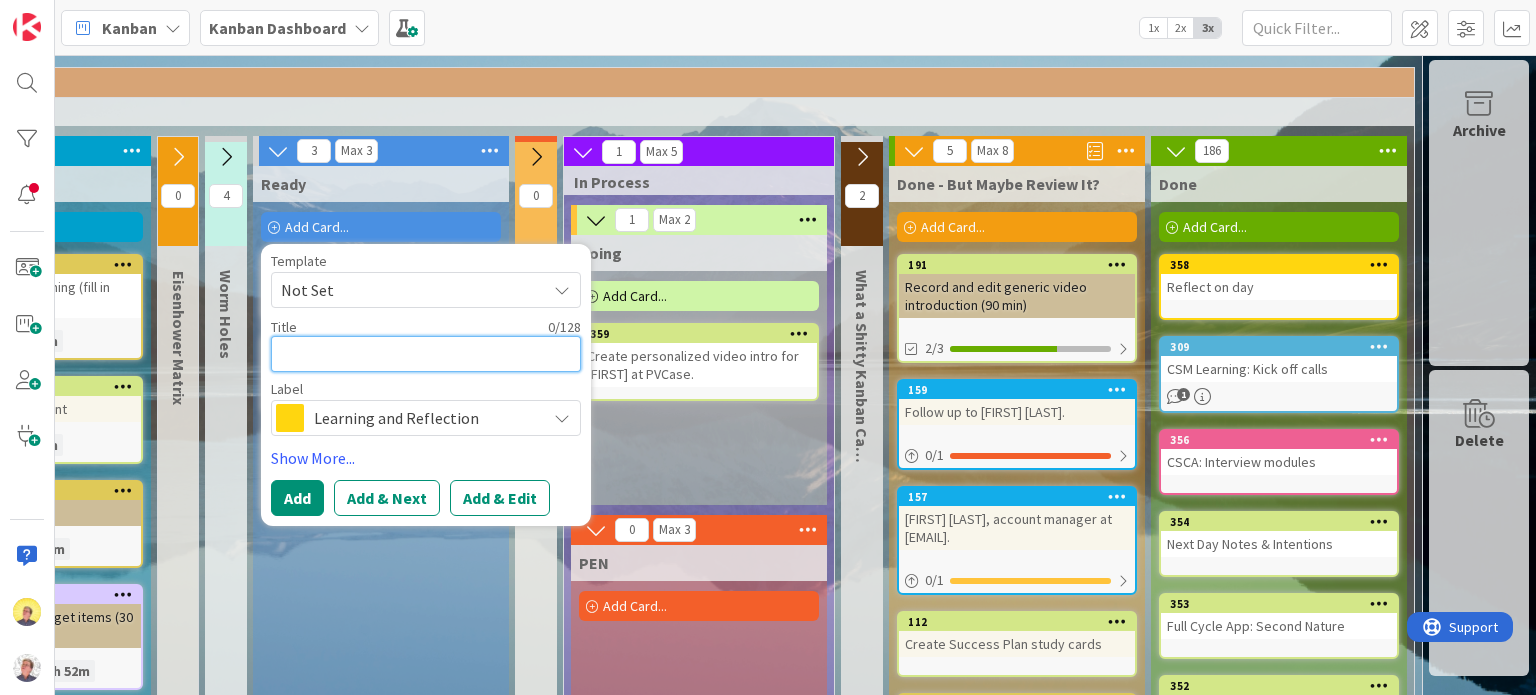 click at bounding box center [426, 354] 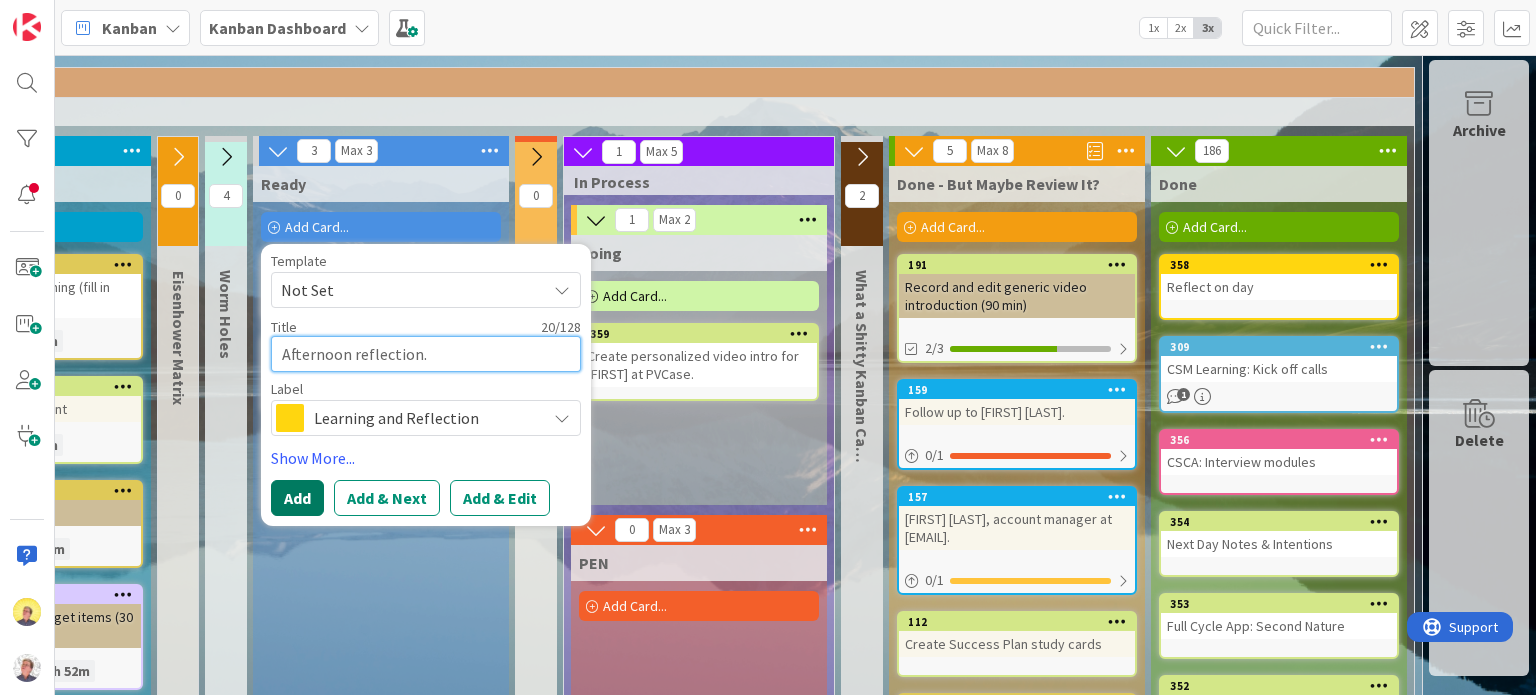 type on "x" 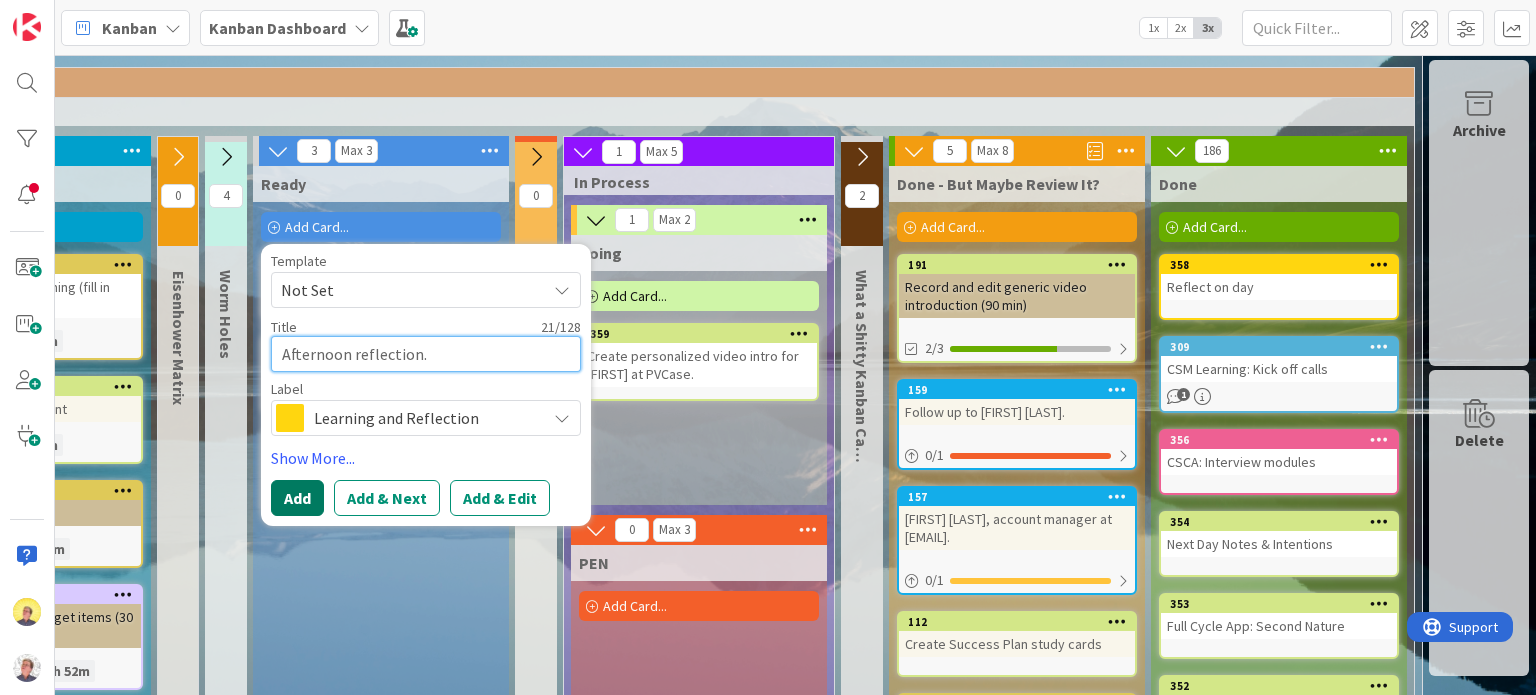type on "x" 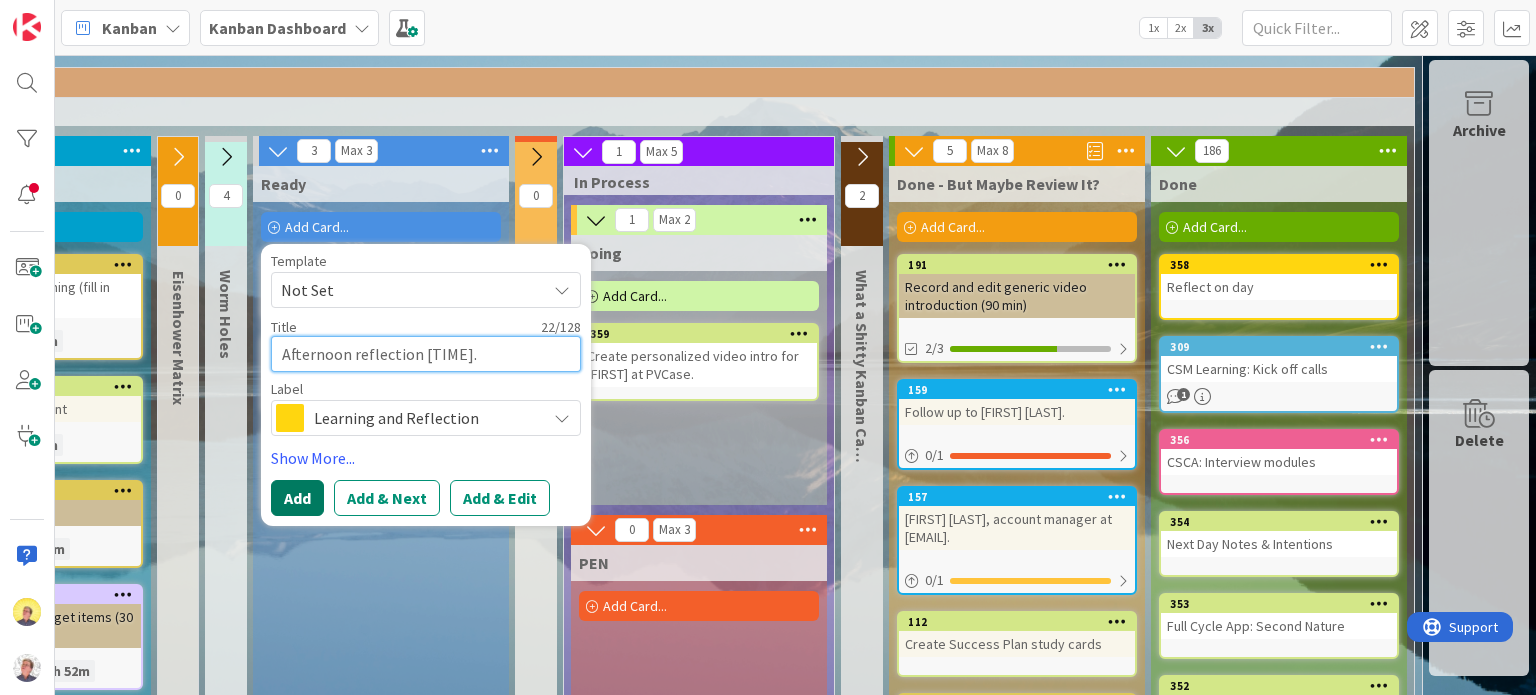 type on "x" 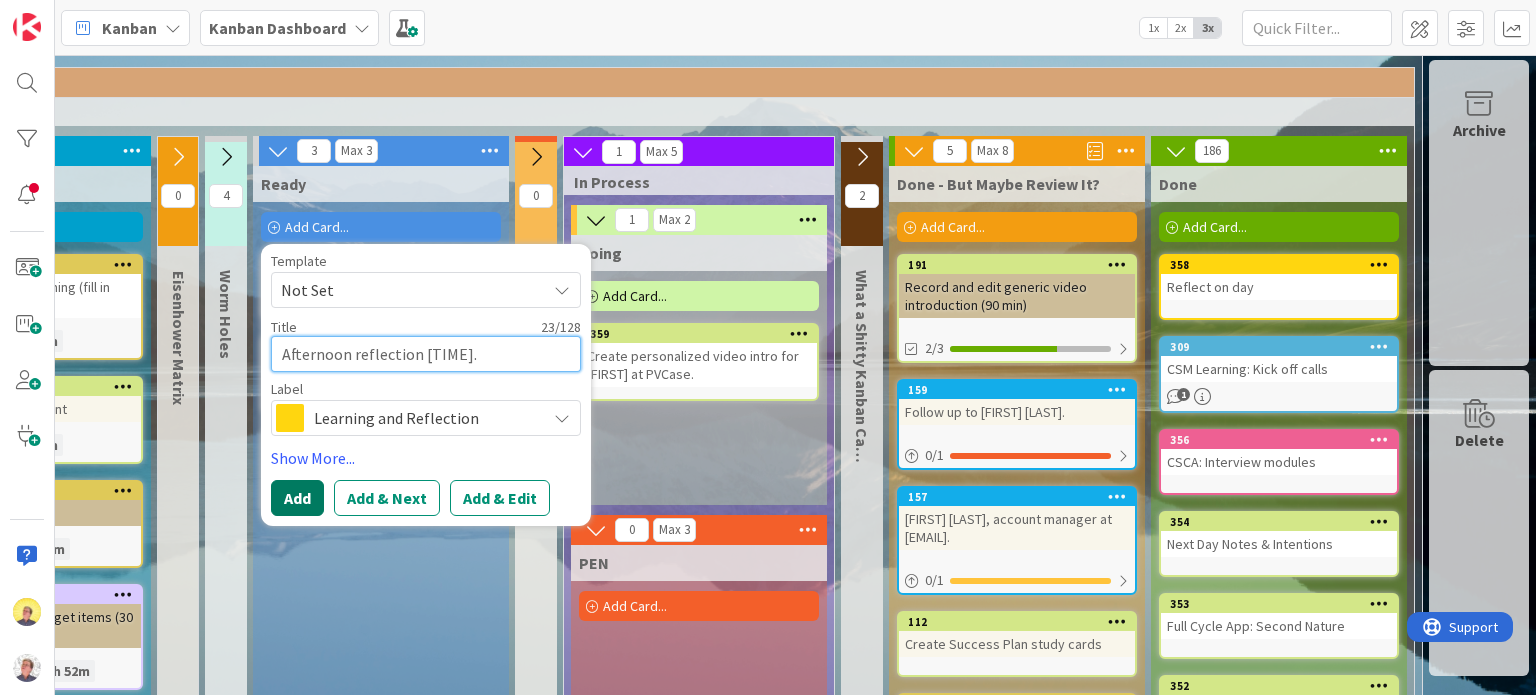 type on "x" 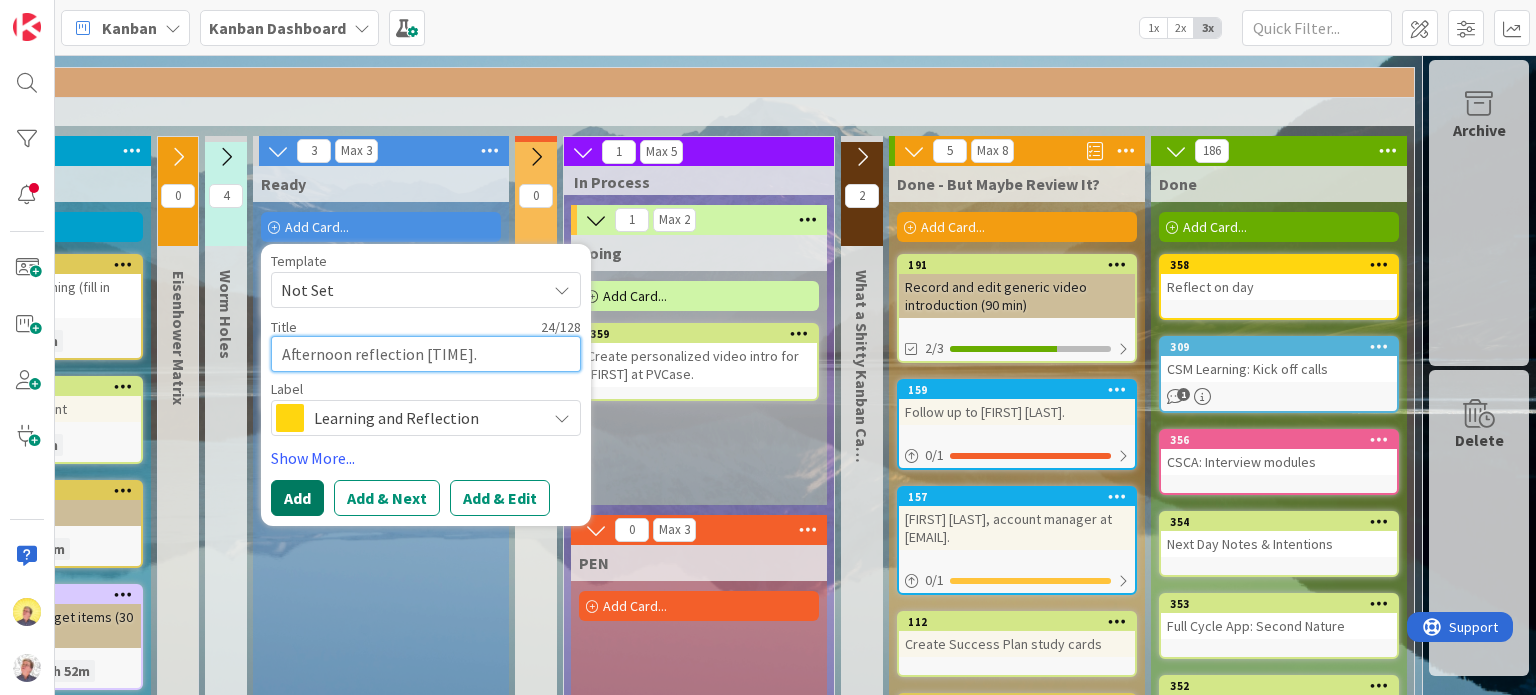 type on "x" 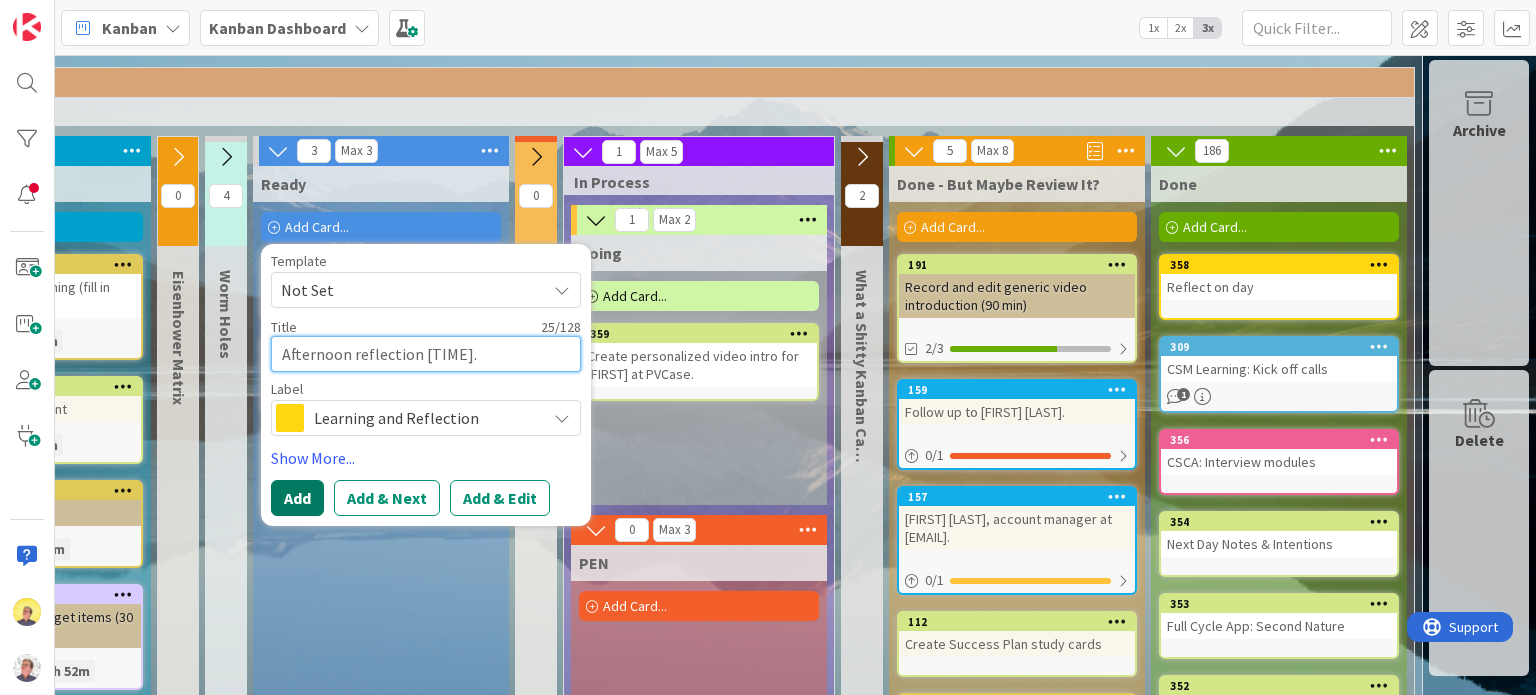 type on "x" 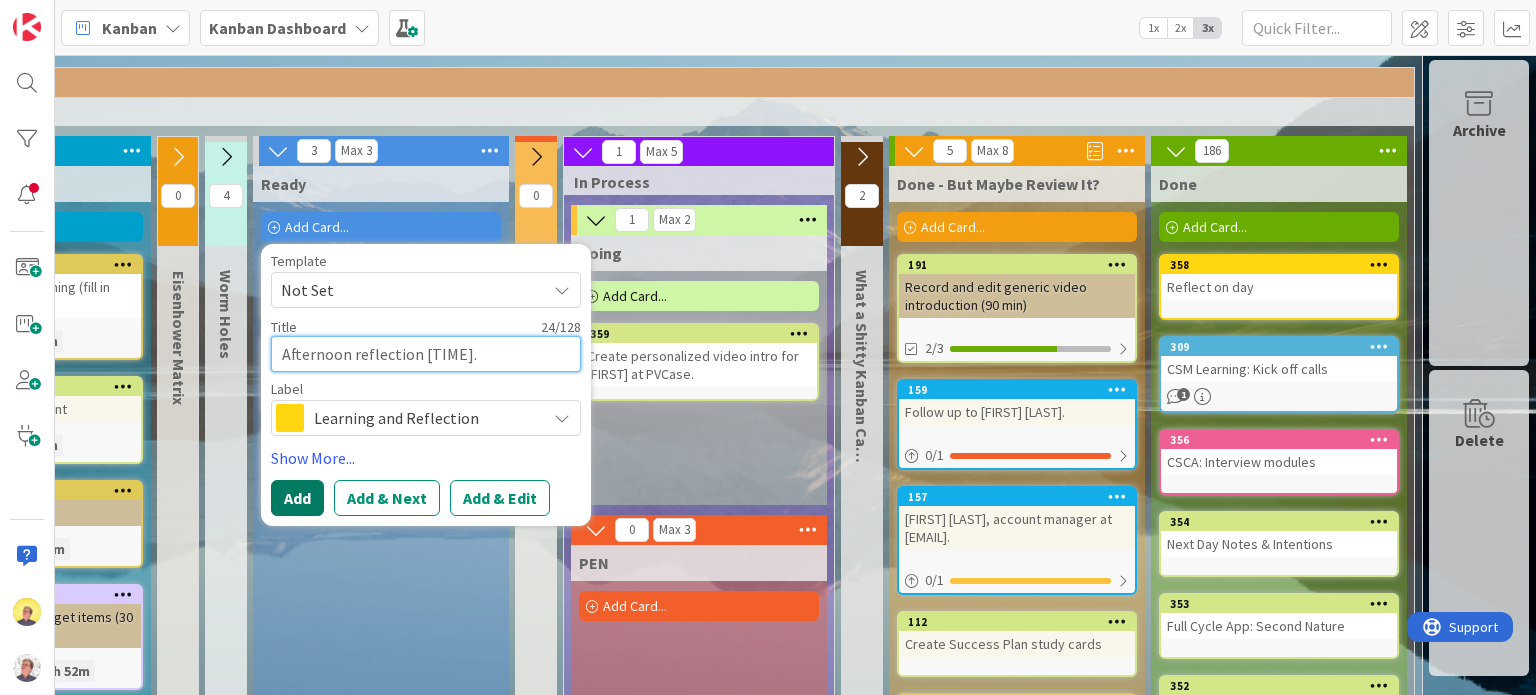 type on "x" 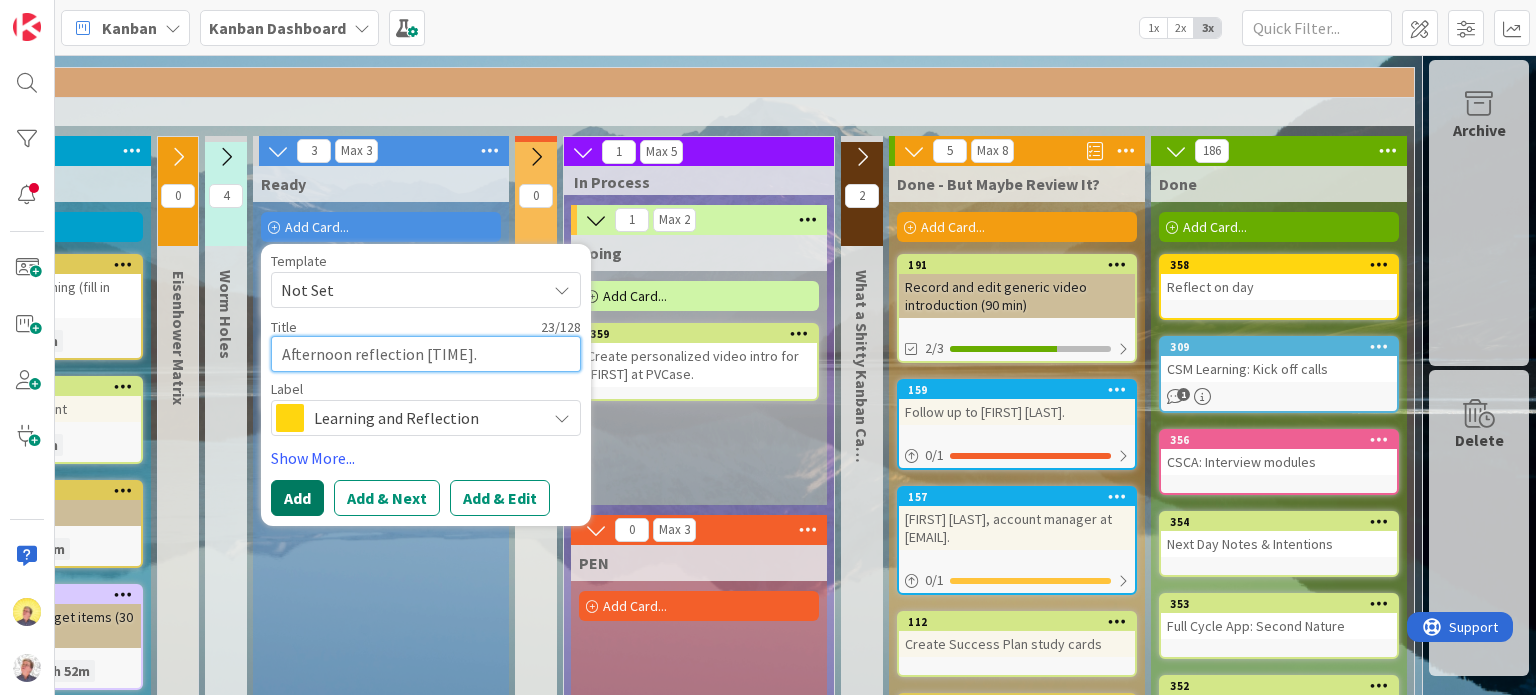 type on "x" 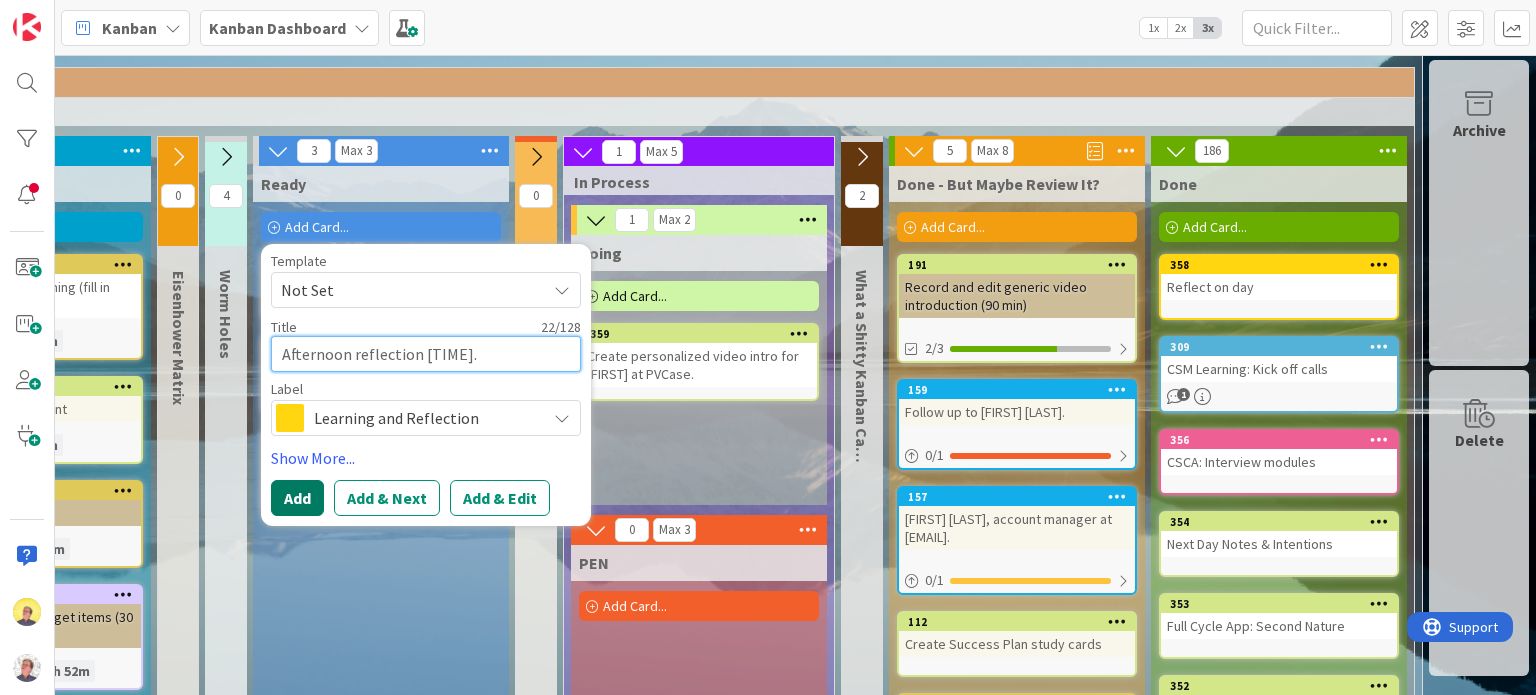 type on "x" 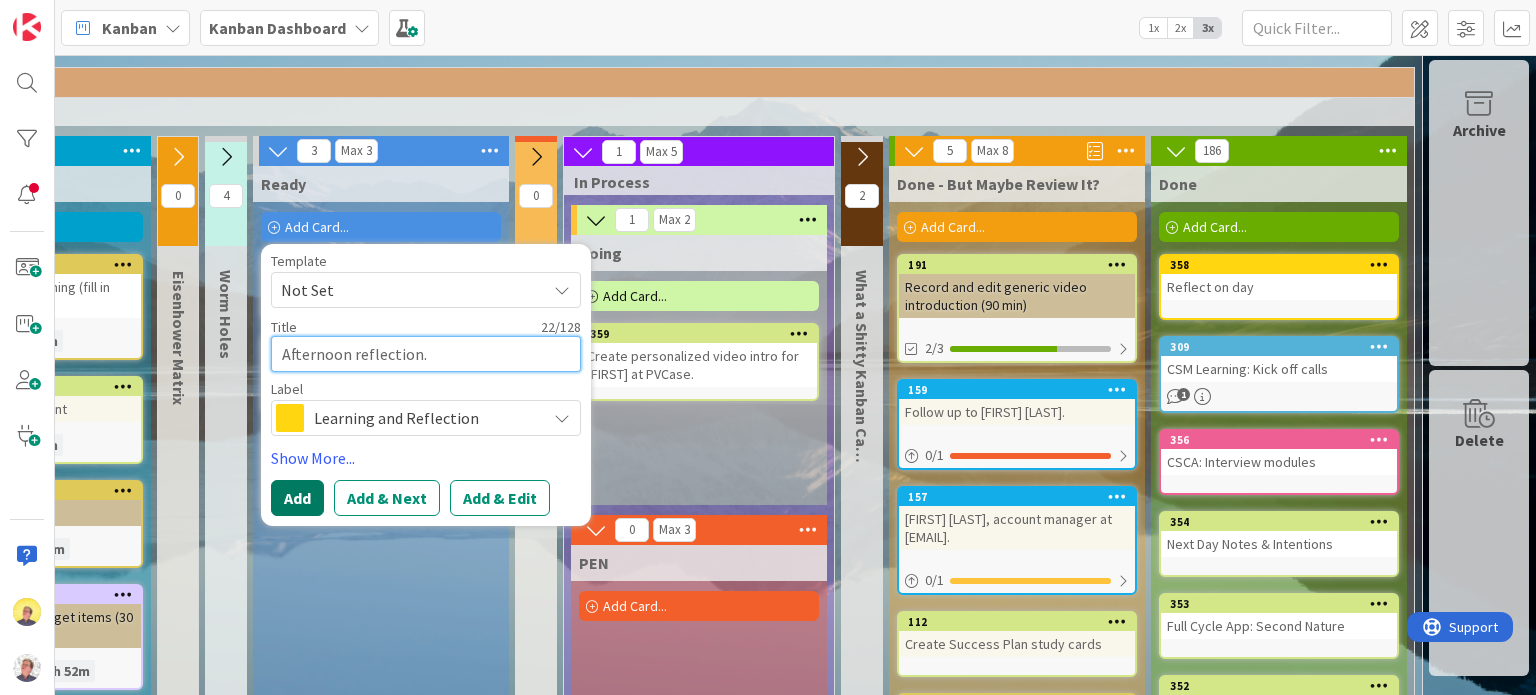 type on "x" 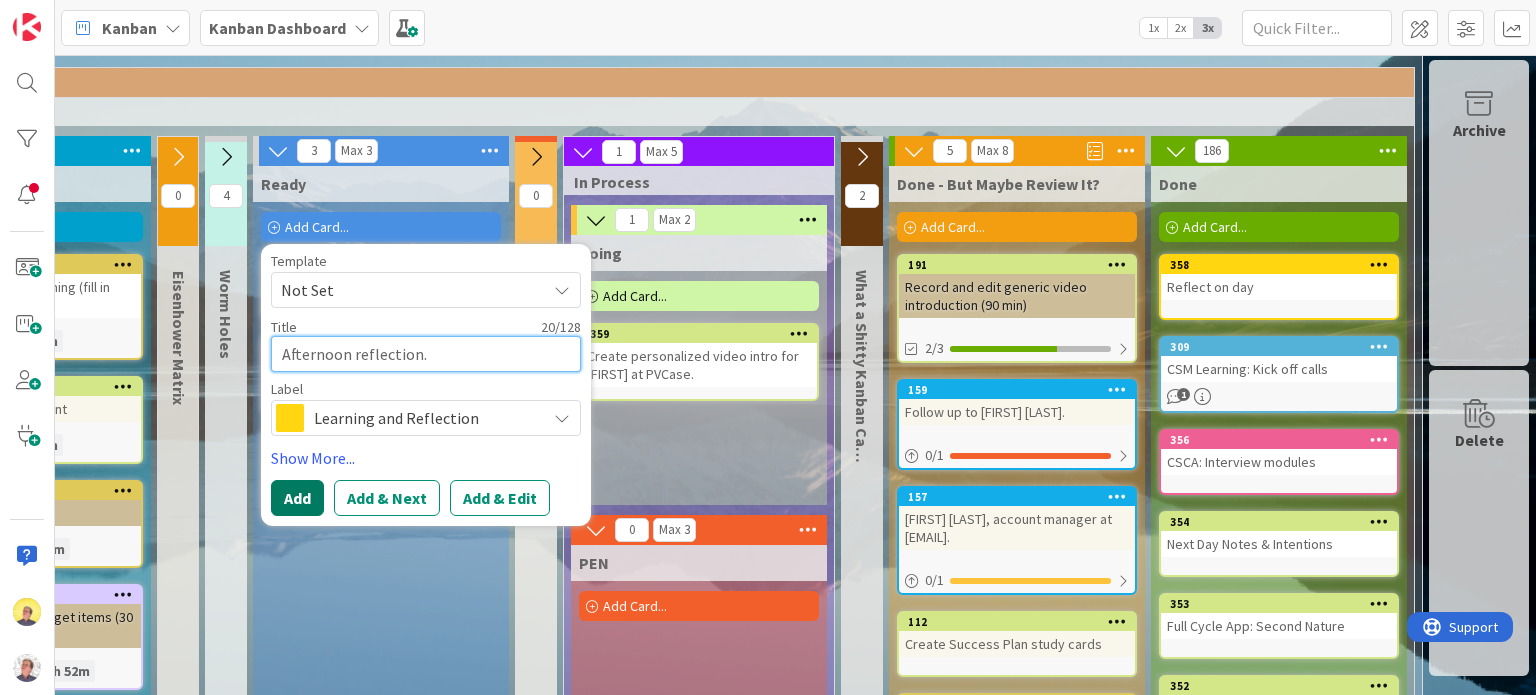type on "Afternoon reflection." 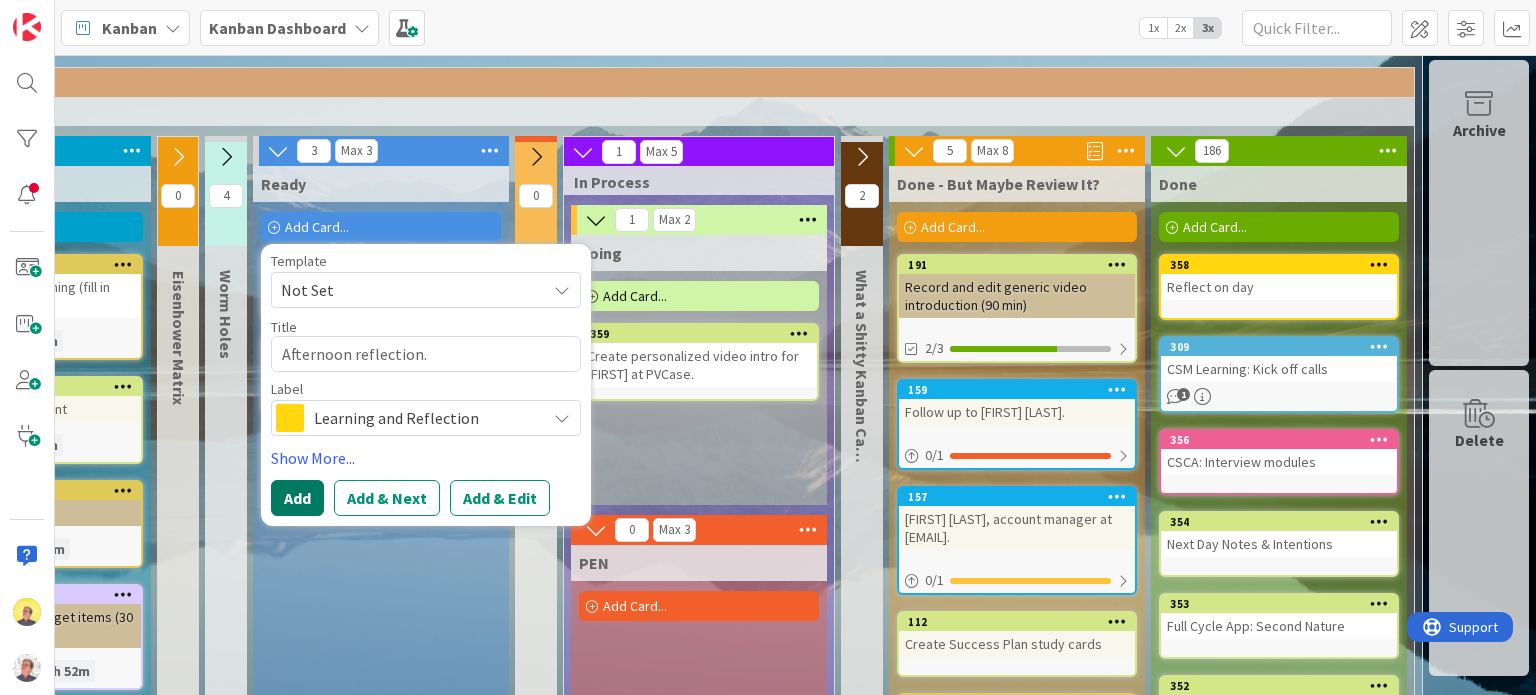click on "Add" at bounding box center [297, 498] 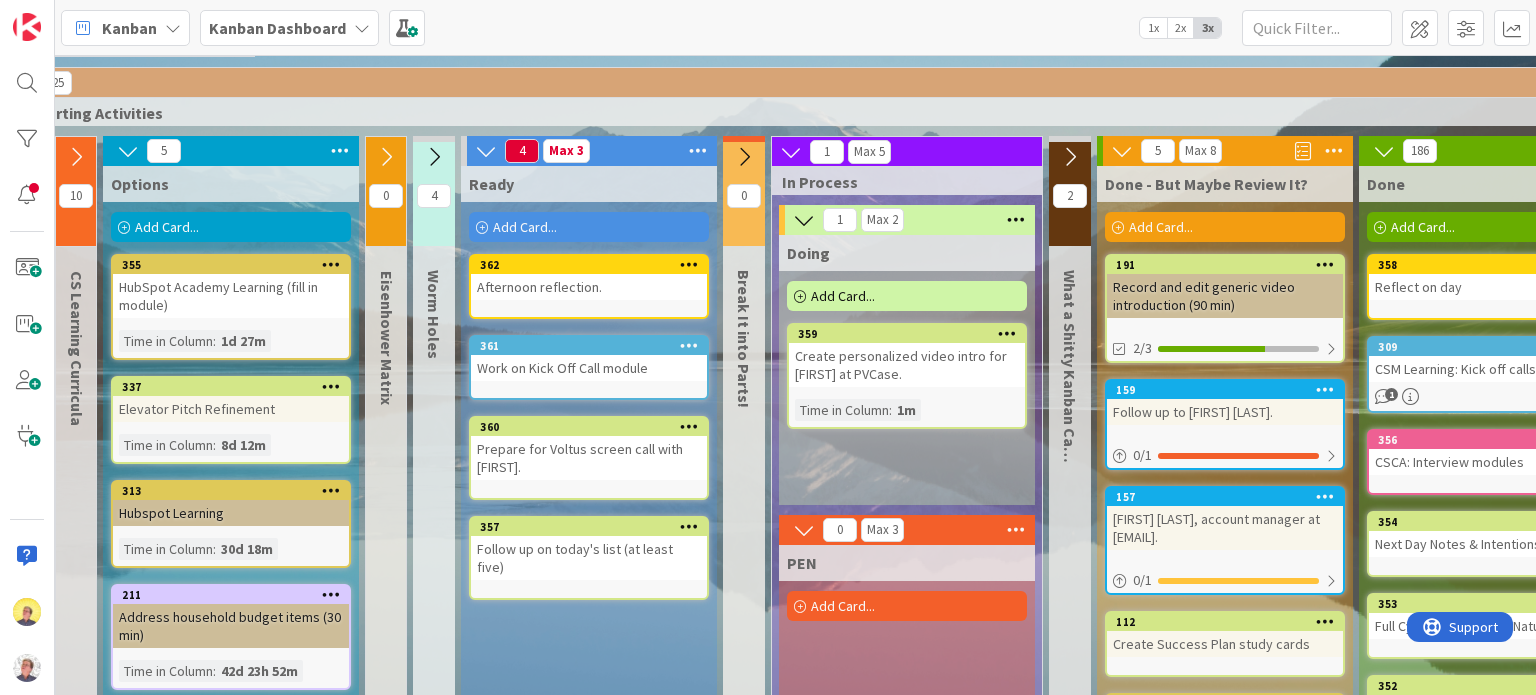scroll, scrollTop: 132, scrollLeft: 70, axis: both 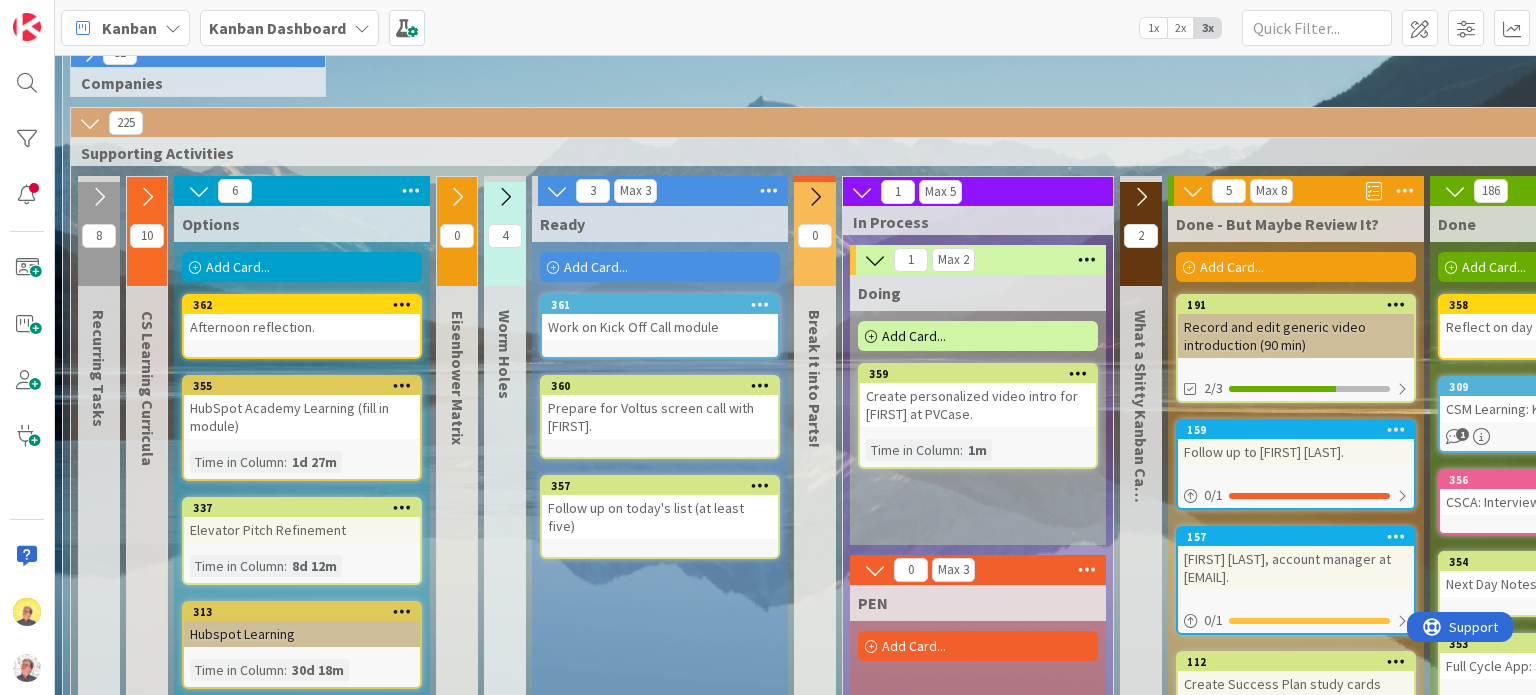click on "Prepare for Voltus screen call with [FIRST]." at bounding box center [660, 417] 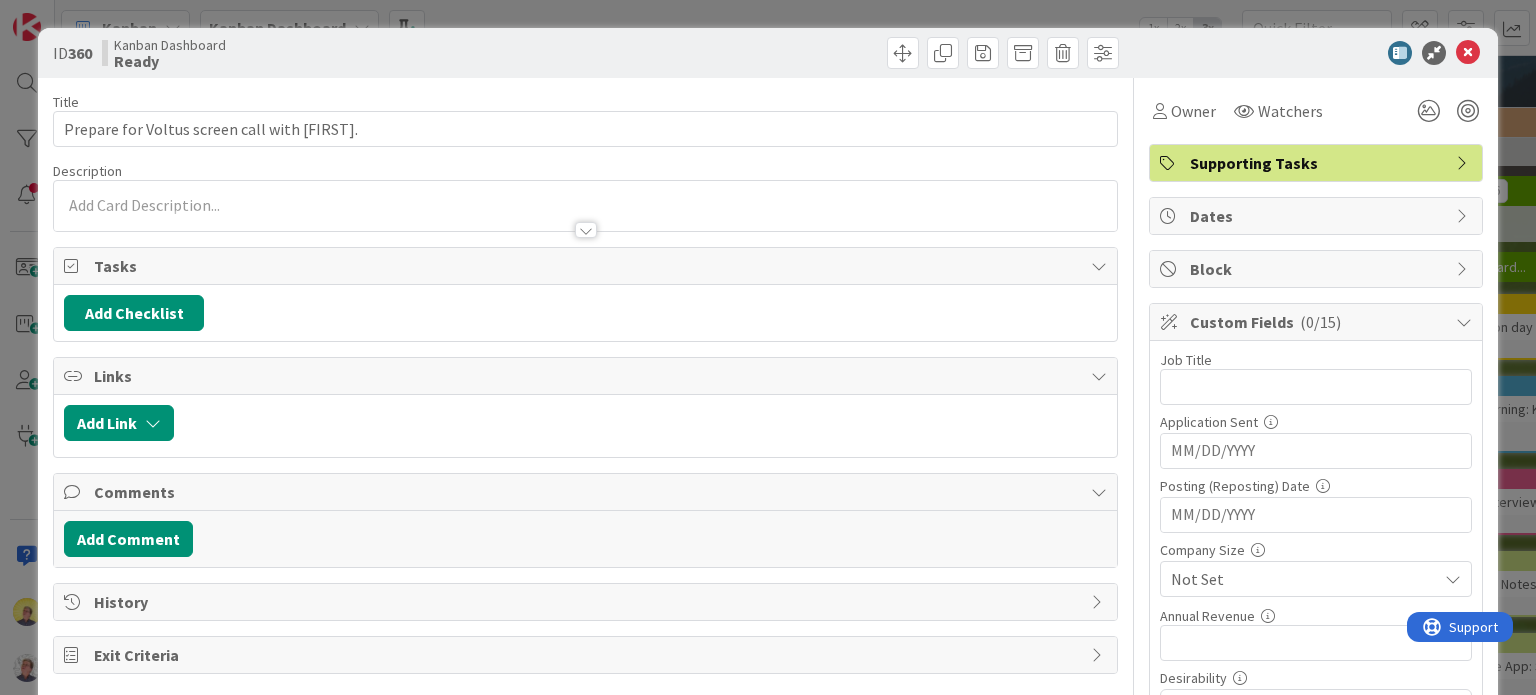 scroll, scrollTop: 0, scrollLeft: 0, axis: both 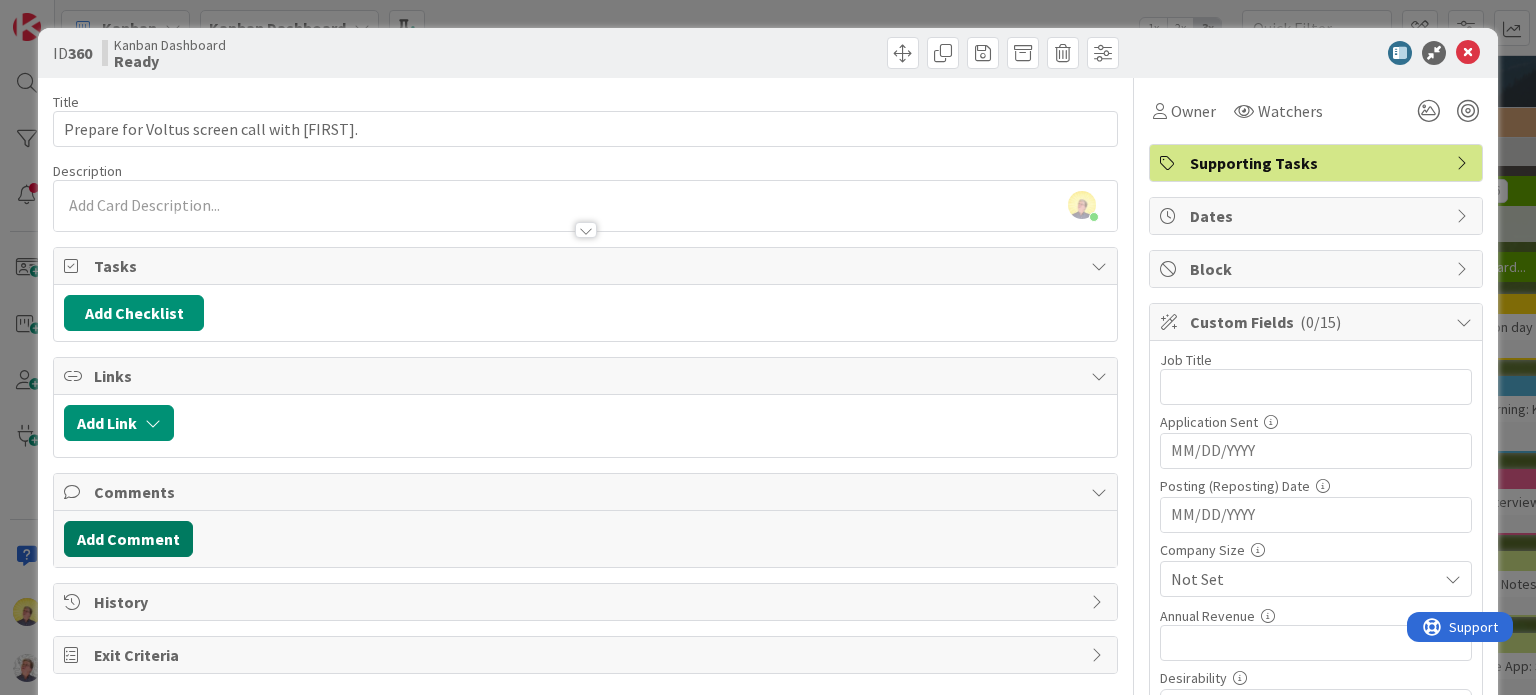 click on "Add Comment" at bounding box center (128, 539) 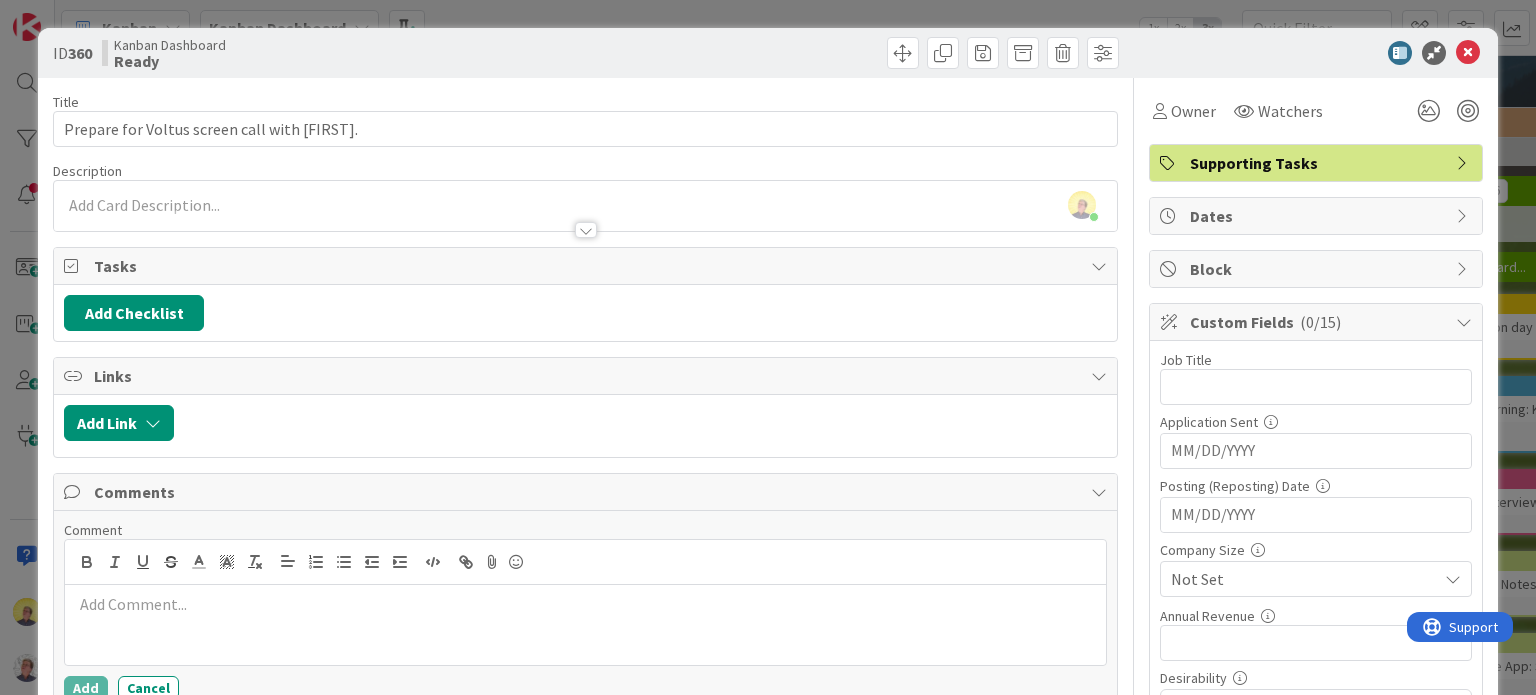 type 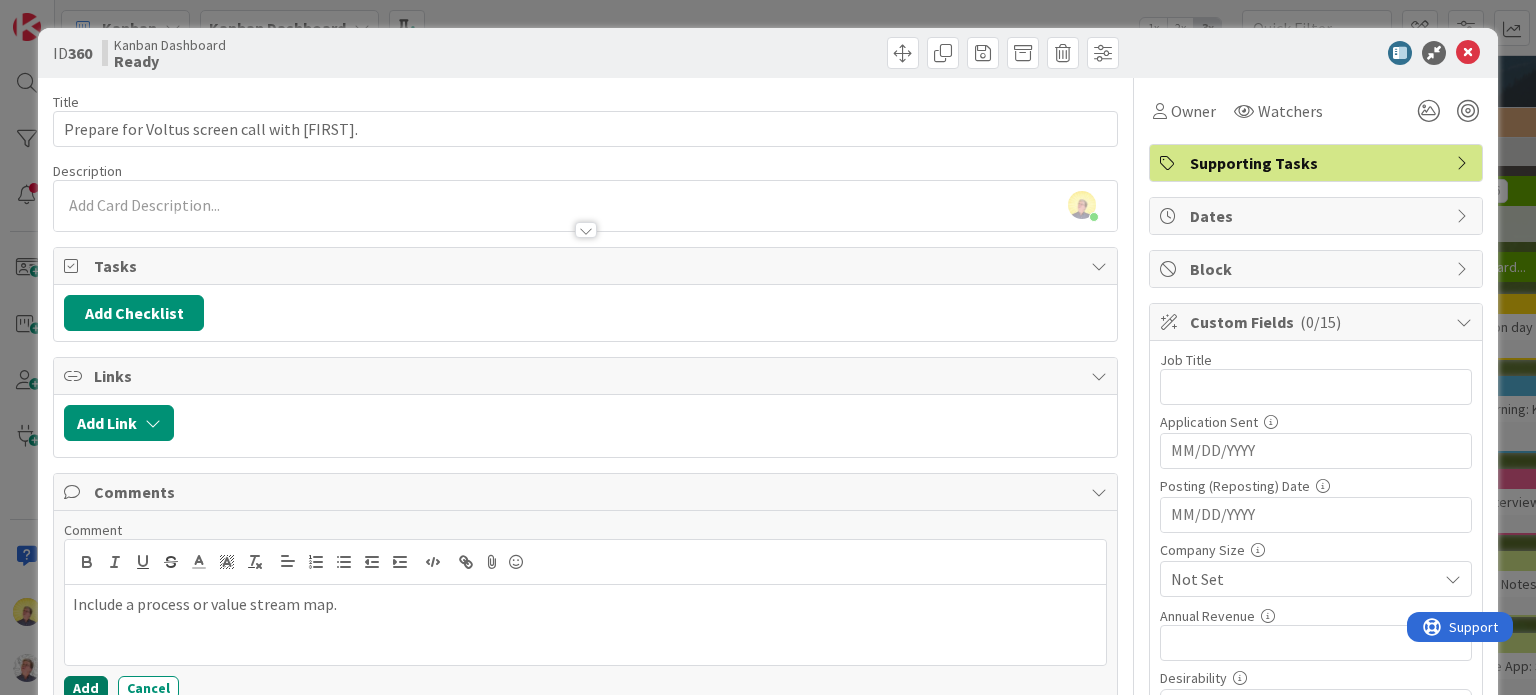 click on "Add" at bounding box center (86, 688) 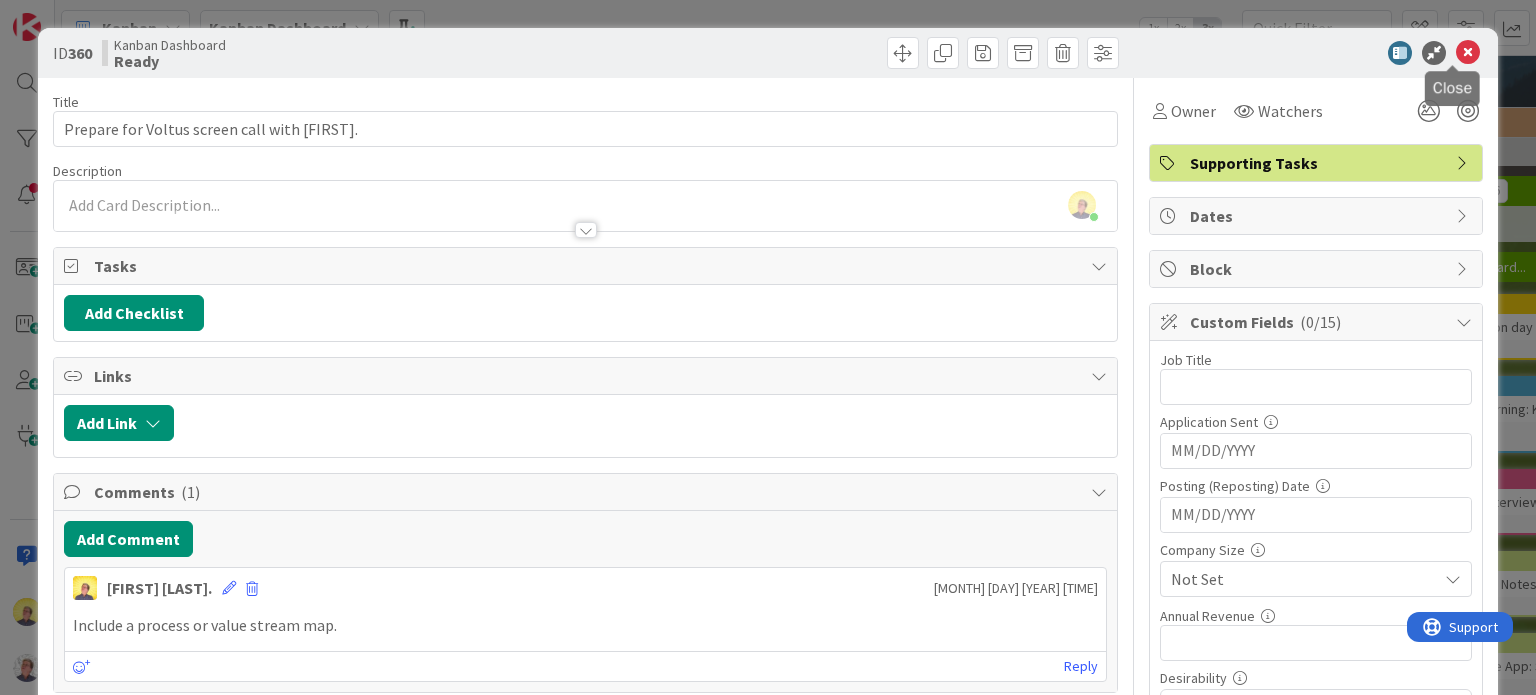 click at bounding box center (1468, 53) 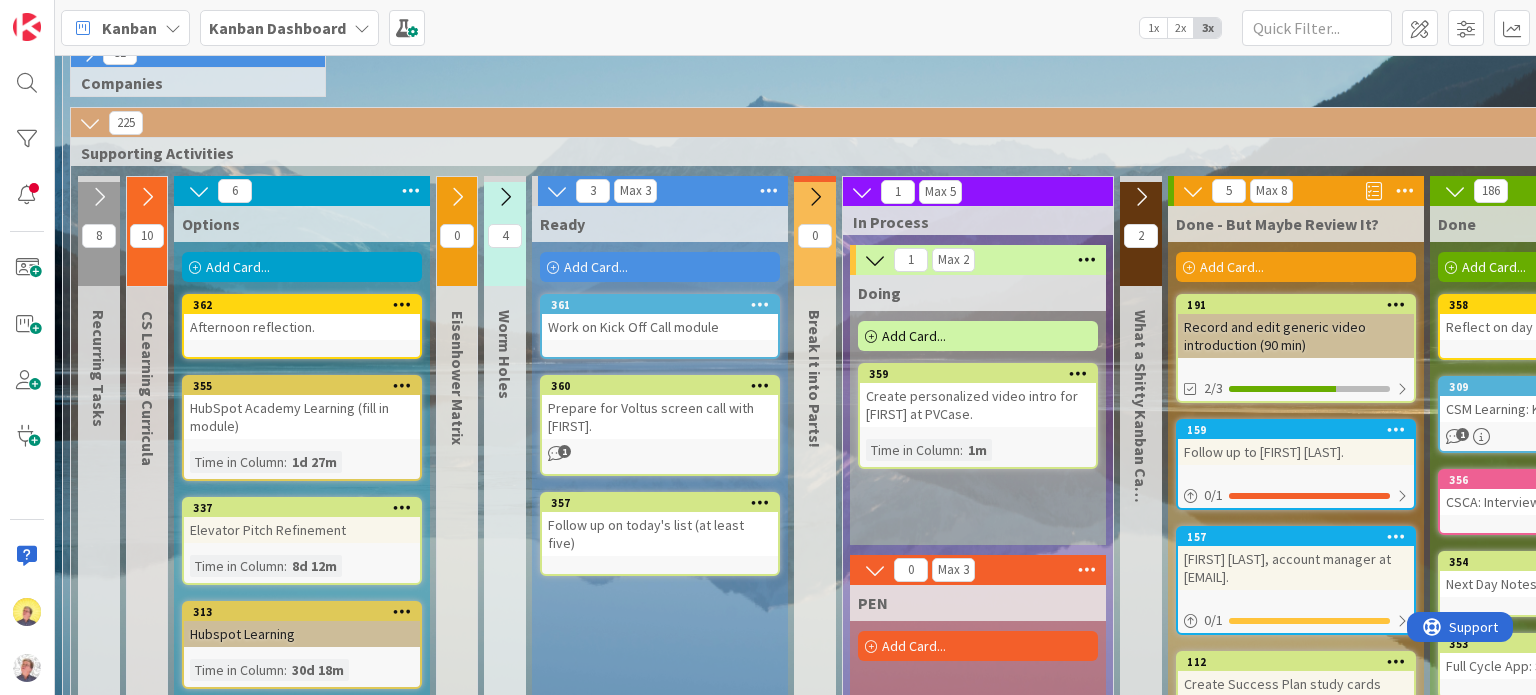 scroll, scrollTop: 0, scrollLeft: 0, axis: both 